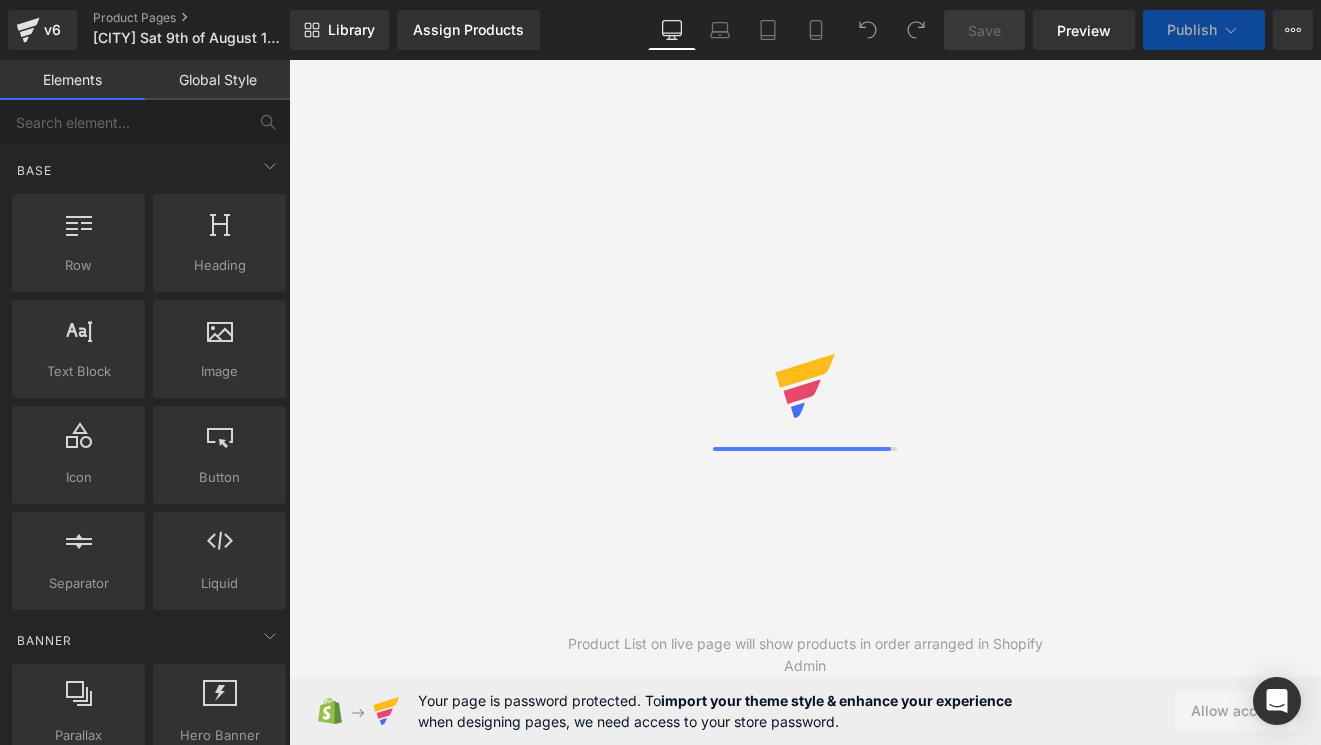 scroll, scrollTop: 0, scrollLeft: 0, axis: both 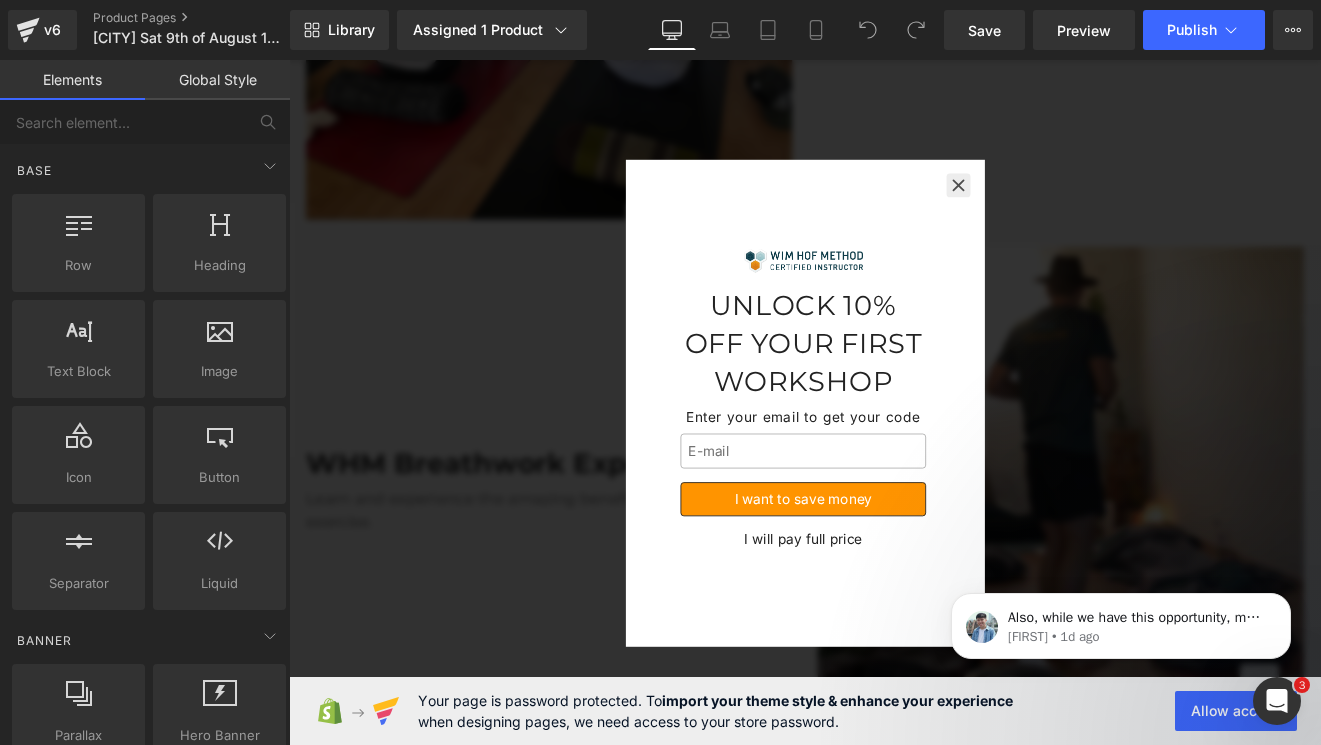 click 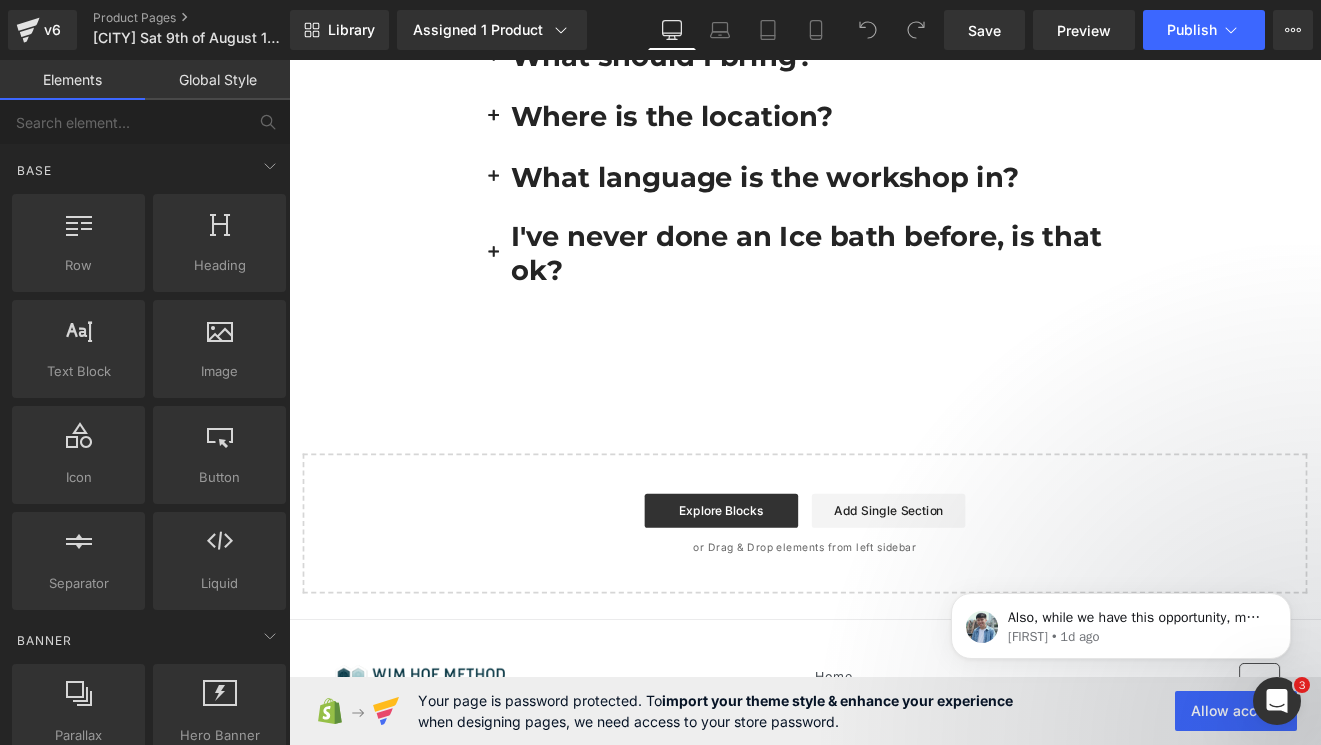 scroll, scrollTop: 5536, scrollLeft: 0, axis: vertical 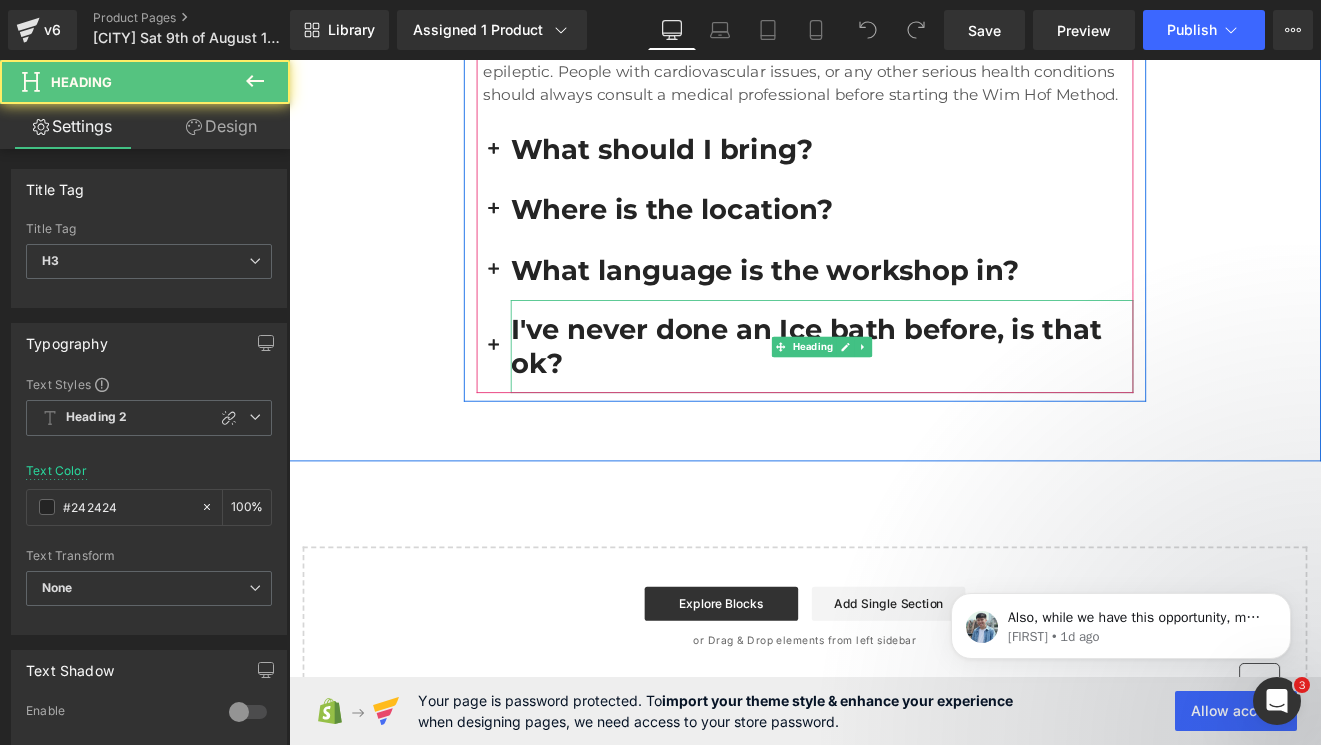 click on "I've never done an Ice bath before, is that ok?" at bounding box center (914, 396) 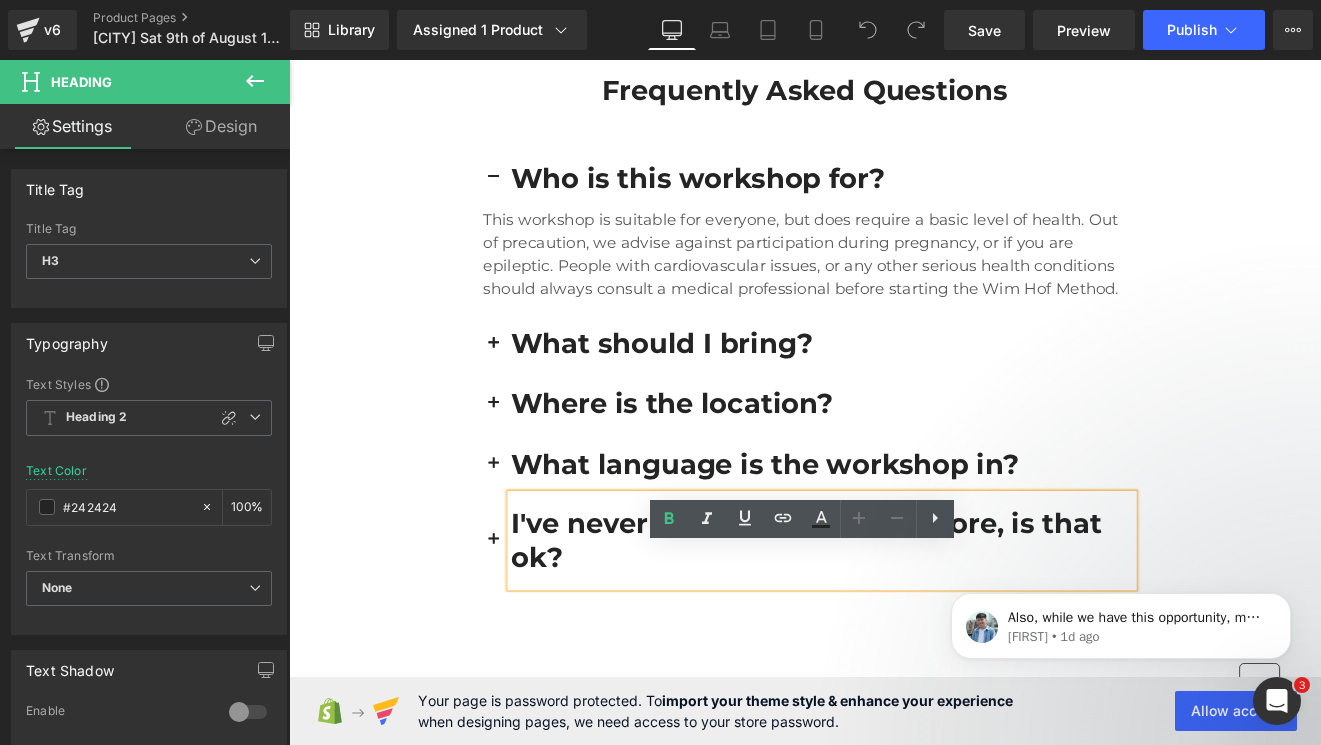 scroll, scrollTop: 5278, scrollLeft: 0, axis: vertical 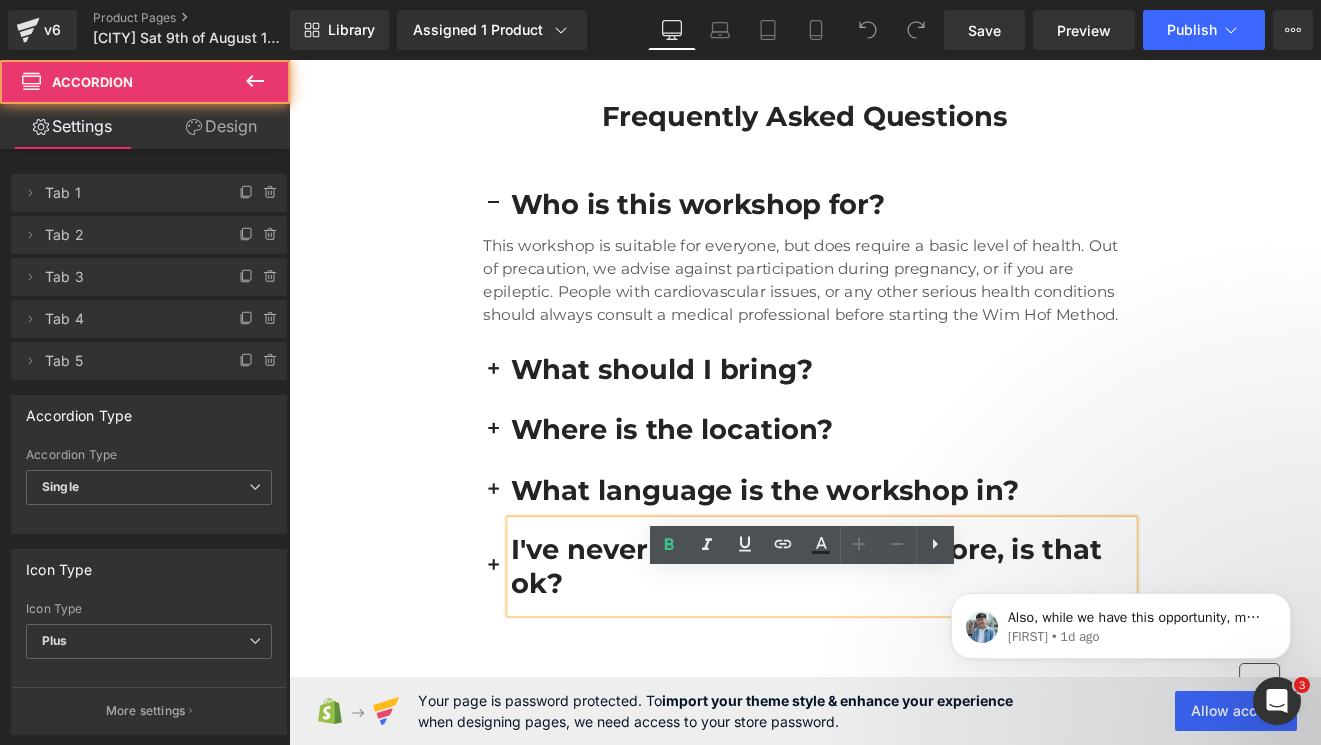 click at bounding box center [529, 230] 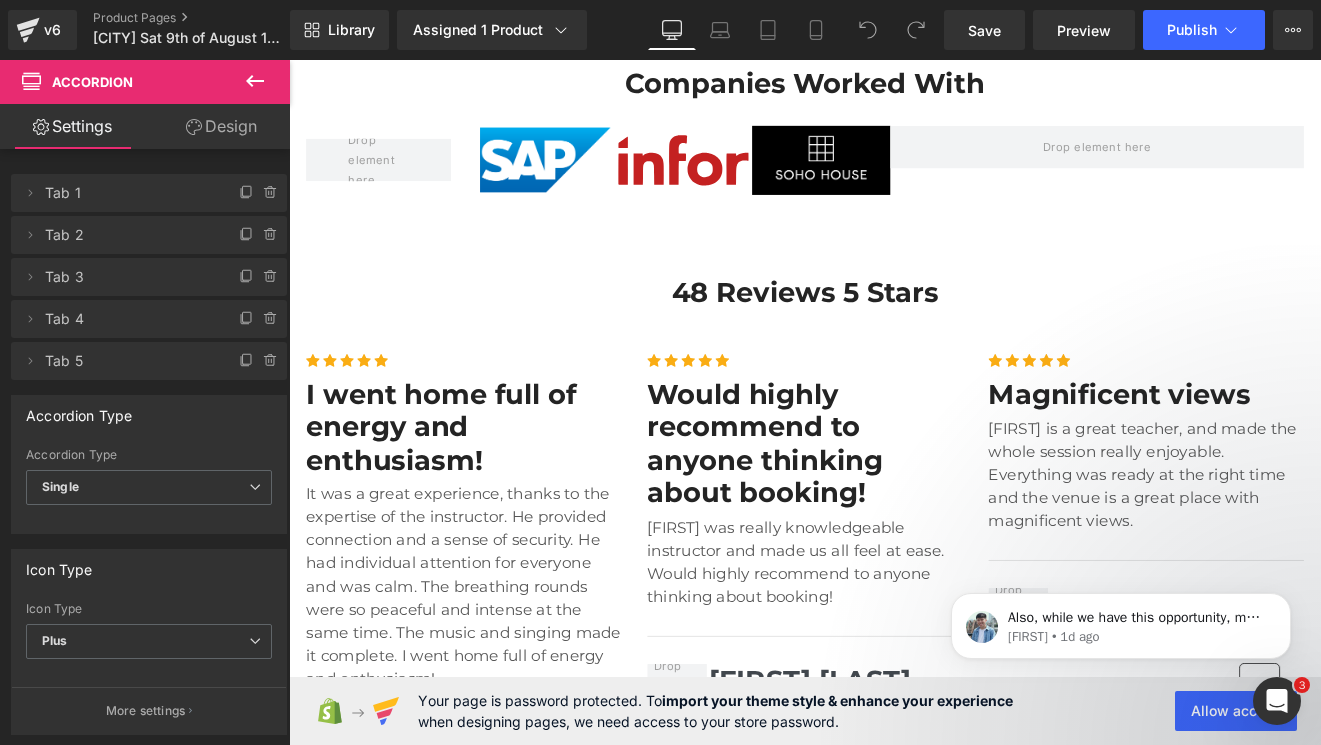 scroll, scrollTop: 4512, scrollLeft: 0, axis: vertical 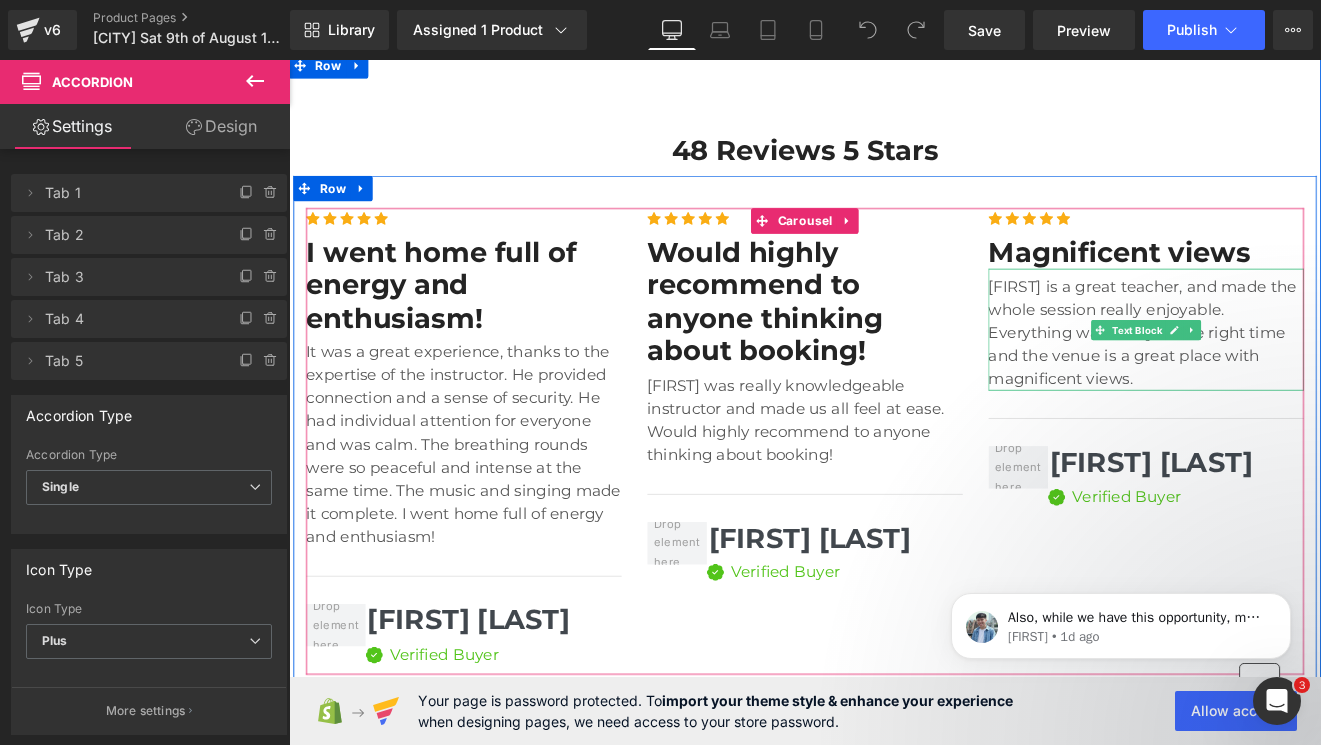 click on "[FIRST] is a great teacher, and made the whole session really enjoyable. Everything was ready at the right time and the venue is a great place with magnificent views." at bounding box center [1294, 380] 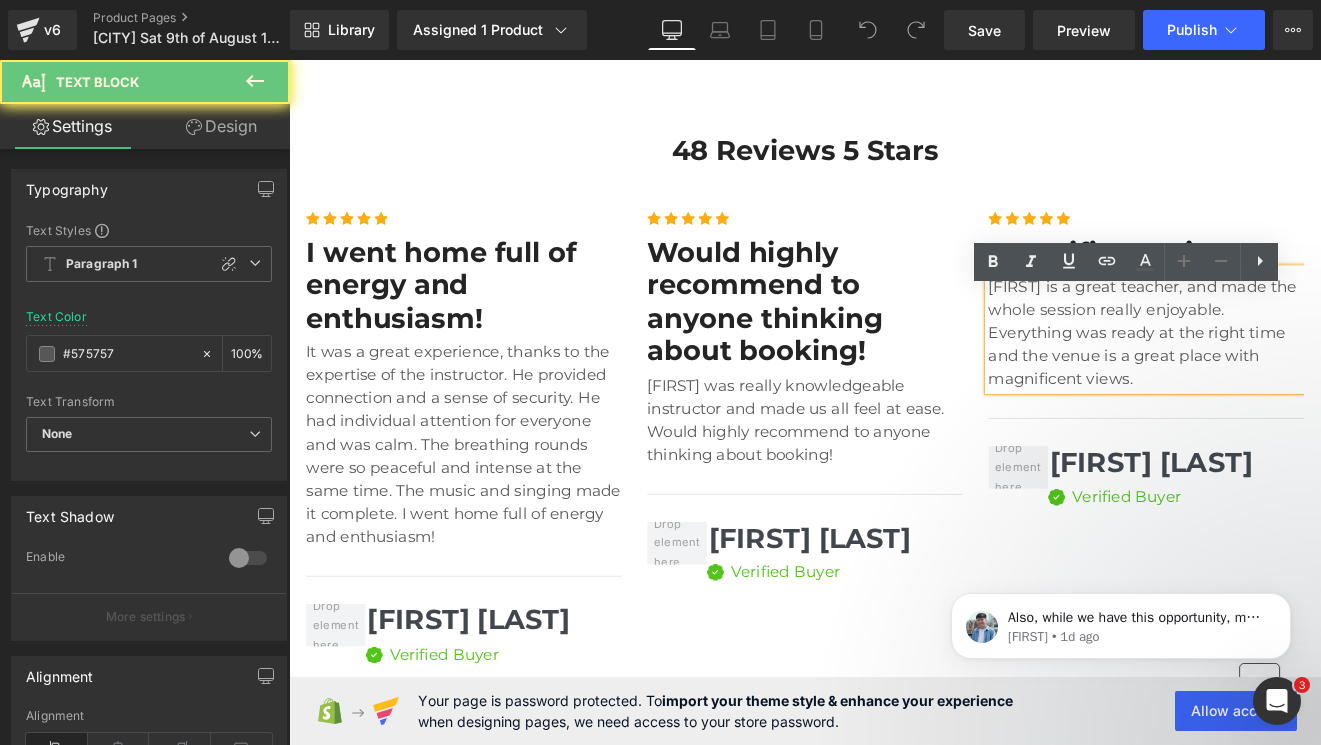 click on "[FIRST] is a great teacher, and made the whole session really enjoyable. Everything was ready at the right time and the venue is a great place with magnificent views." at bounding box center (1294, 380) 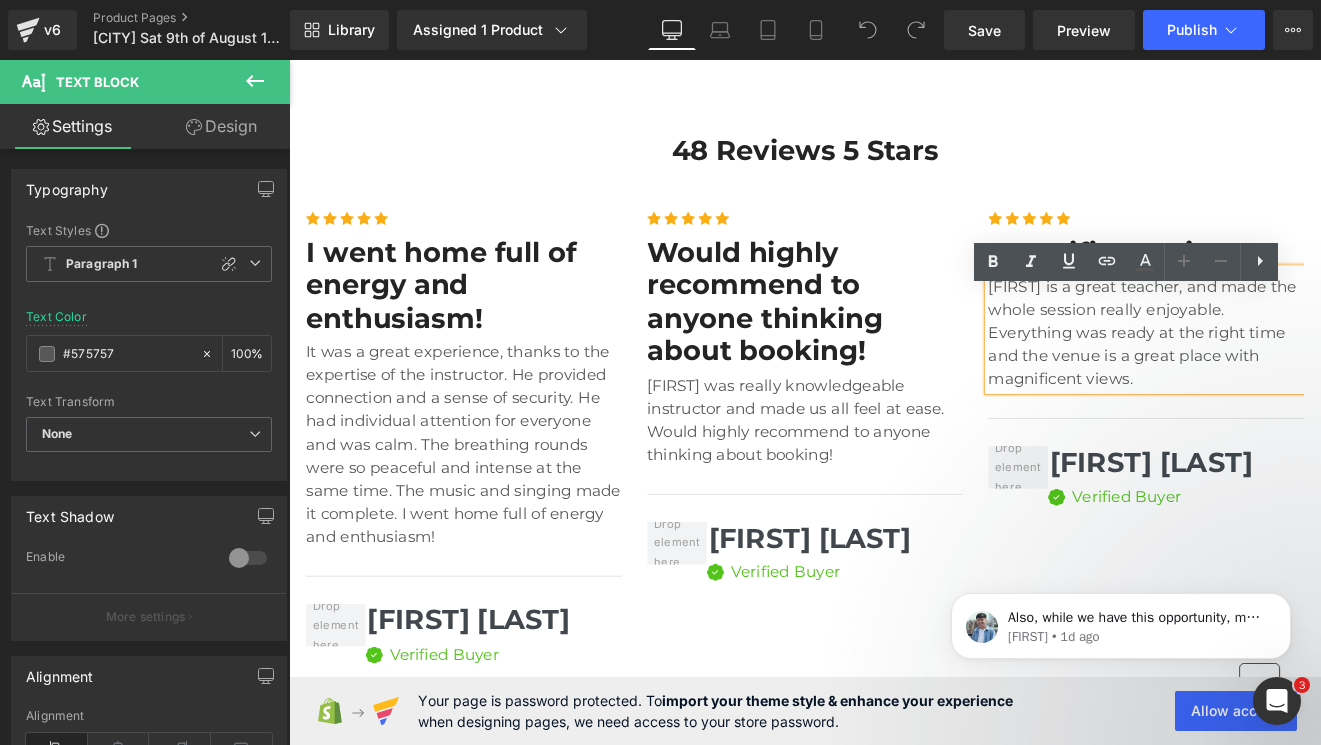 drag, startPoint x: 1296, startPoint y: 463, endPoint x: 1110, endPoint y: 349, distance: 218.15591 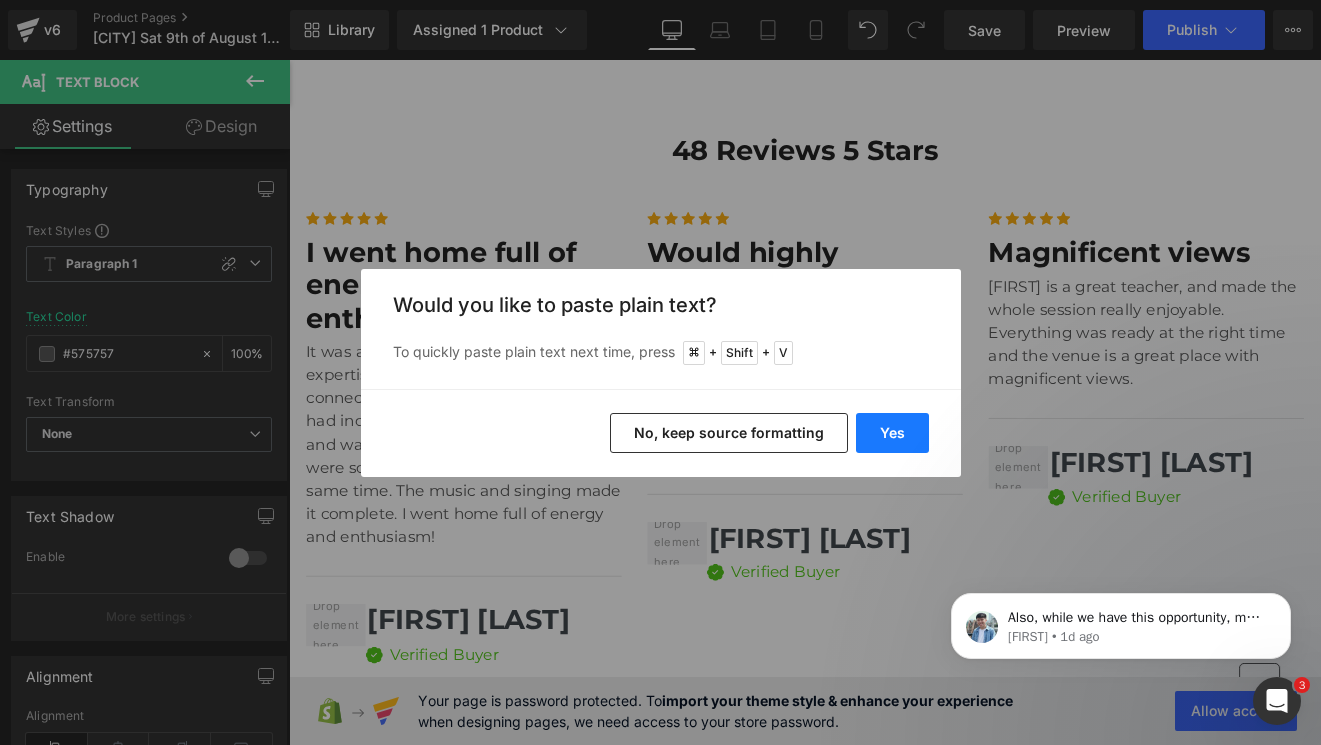 click on "Yes" at bounding box center (892, 433) 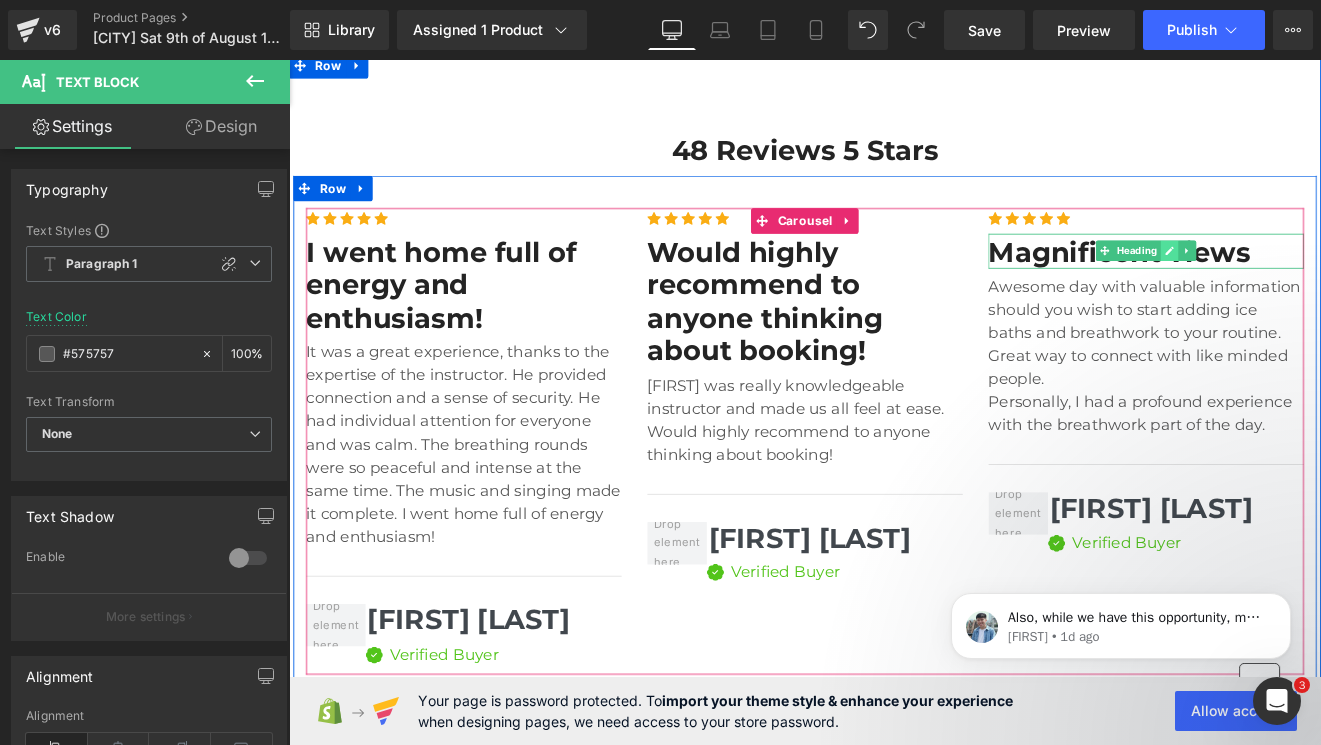 click 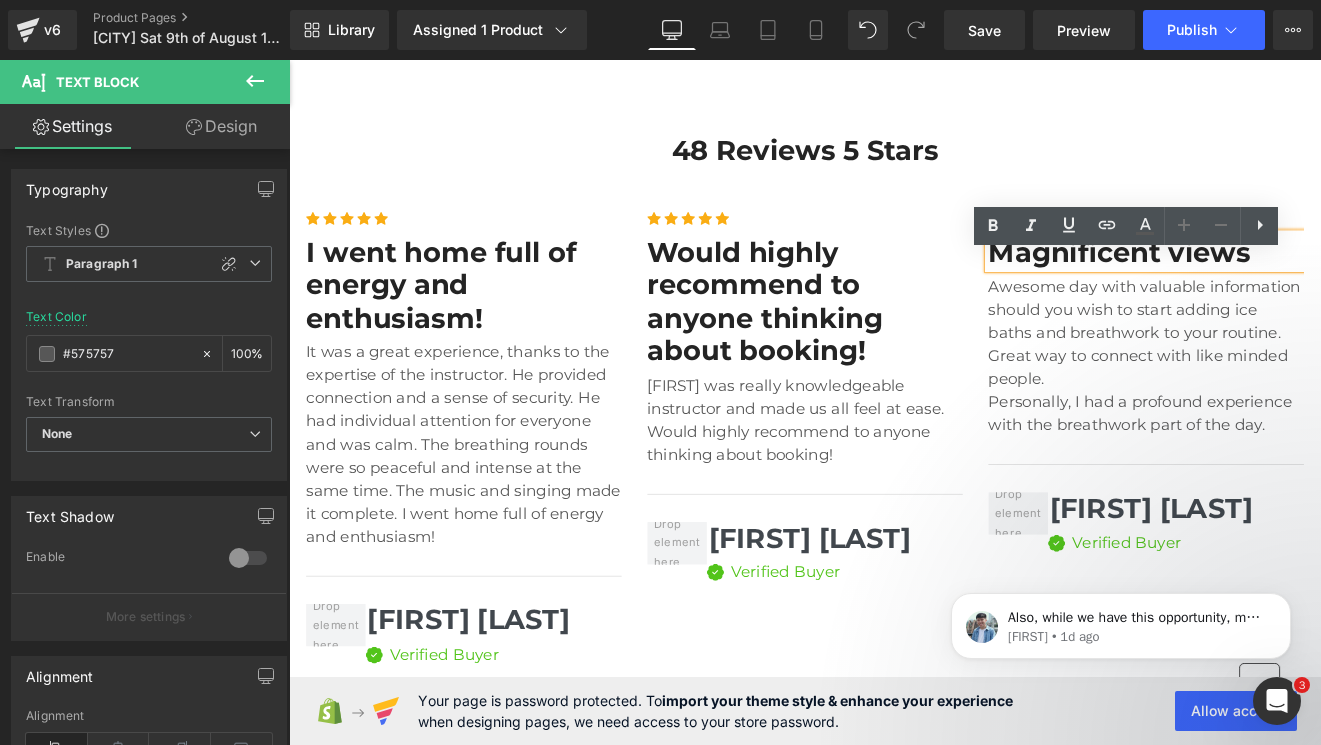 click on "Magnificent views" at bounding box center (1294, 286) 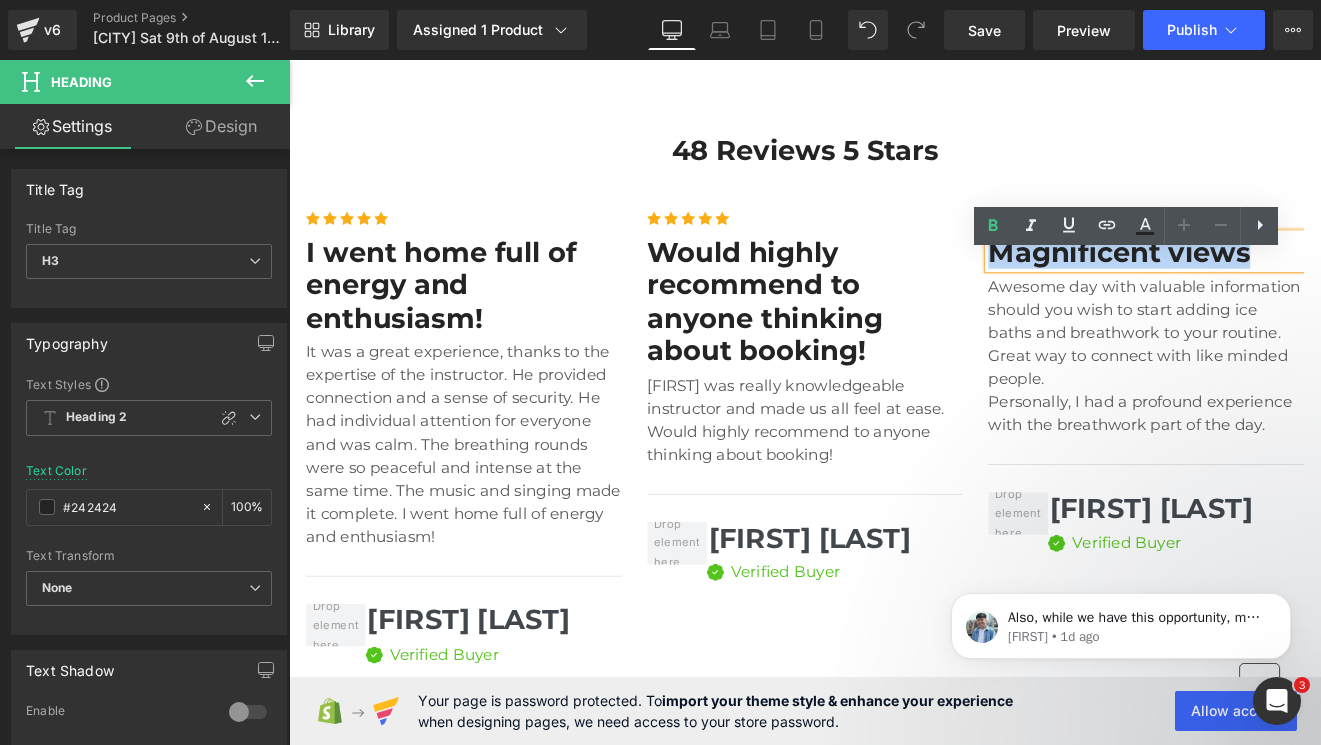drag, startPoint x: 1422, startPoint y: 307, endPoint x: 1110, endPoint y: 306, distance: 312.00162 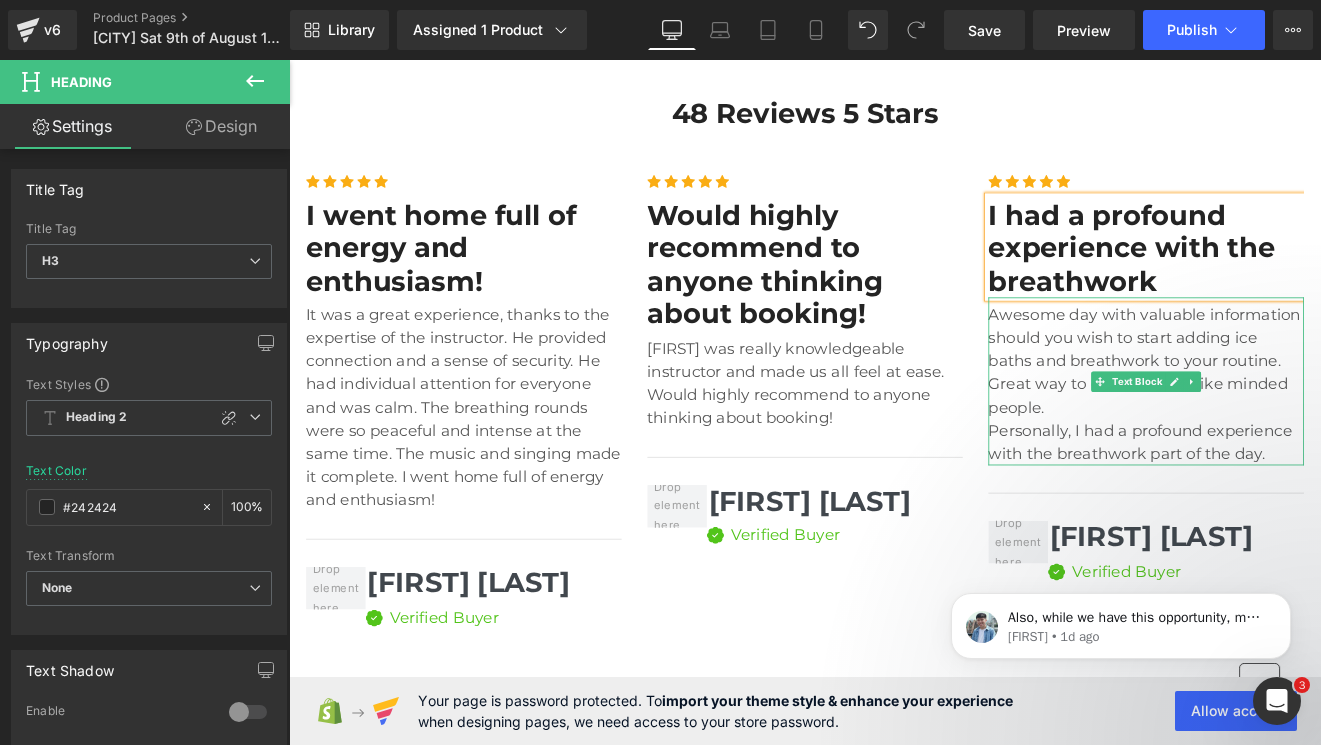 scroll, scrollTop: 4574, scrollLeft: 0, axis: vertical 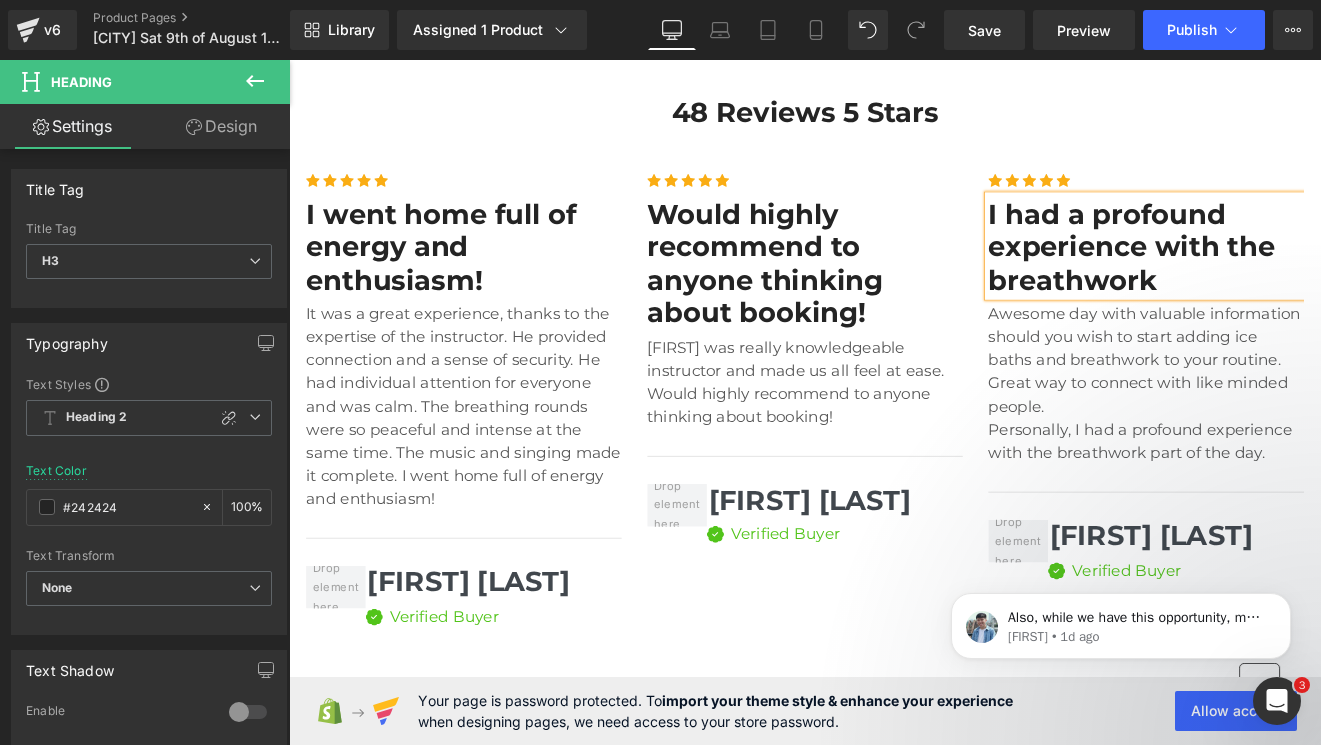 click on "Also, while we have this opportunity, may I ask for a small favor? Would you be willing to take a minute to provide feedback on our product and the support you have received? If you are open to it, here is the link: https://apps.shopify.com/gempages#modal-show=ReviewListingModal. Thank you for taking the time to consider this. [FIRST] • 1d ago" at bounding box center [1121, 534] 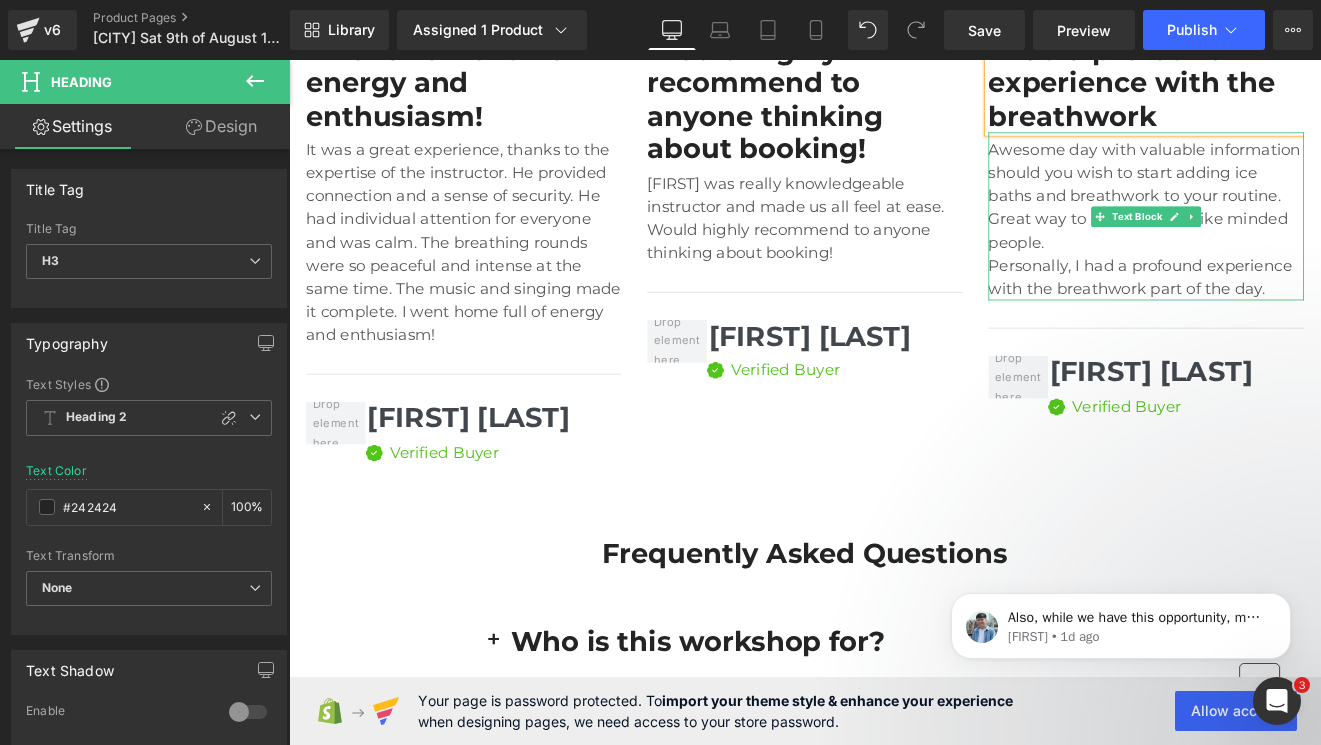 scroll, scrollTop: 4787, scrollLeft: 0, axis: vertical 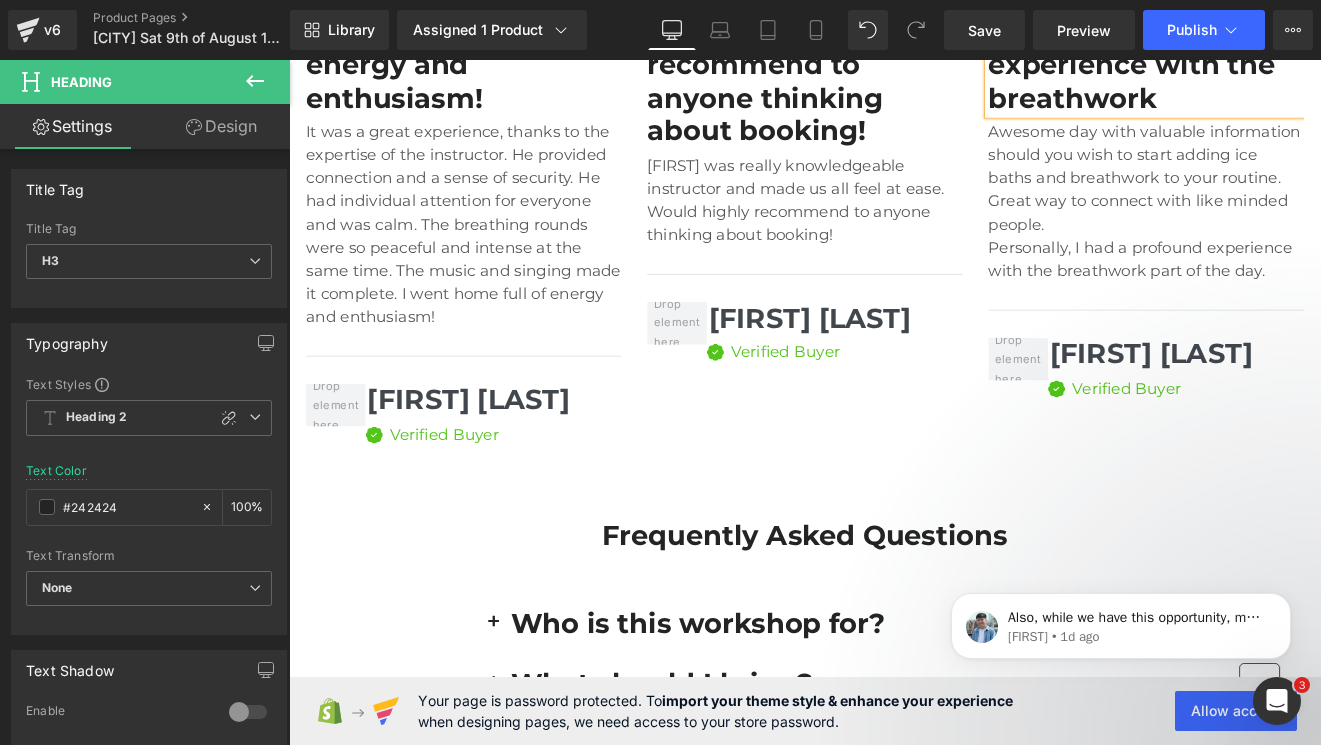 click on "[FIRST] [LAST]" at bounding box center (1299, 405) 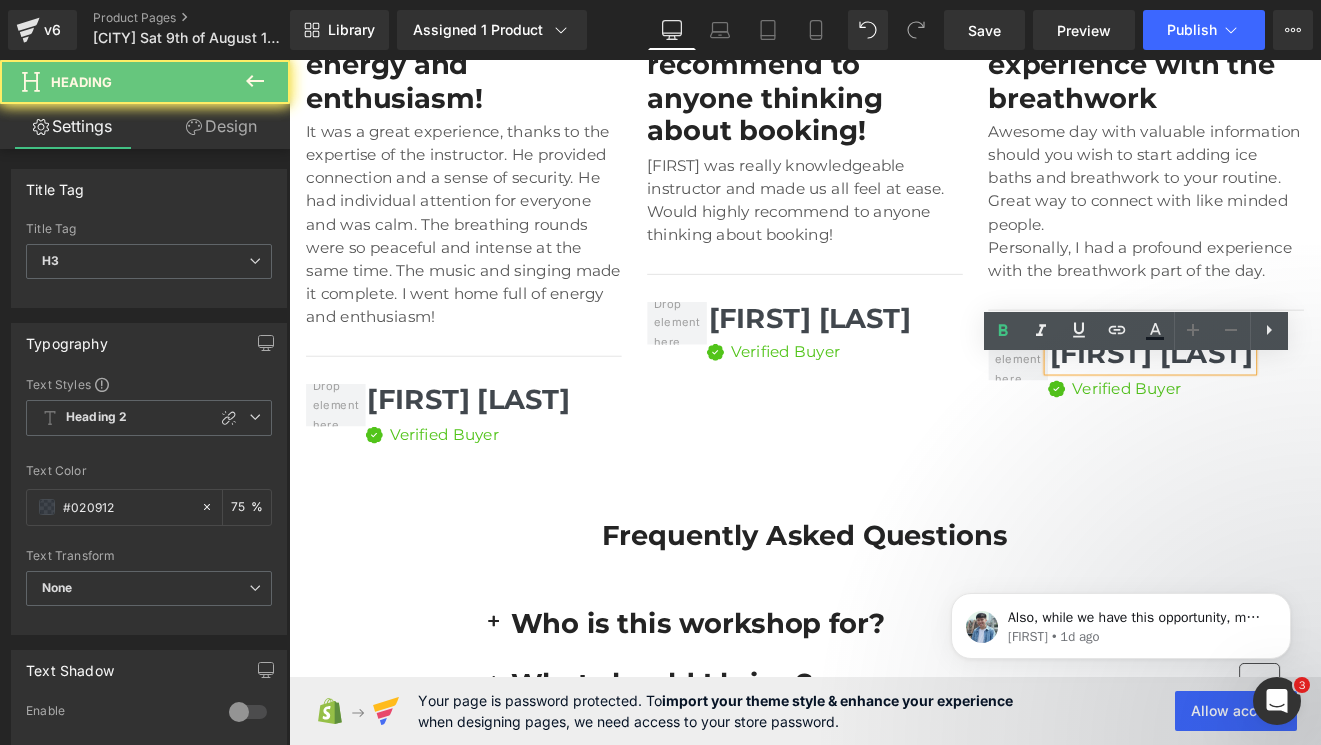 click on "[FIRST] [LAST]" at bounding box center [1299, 405] 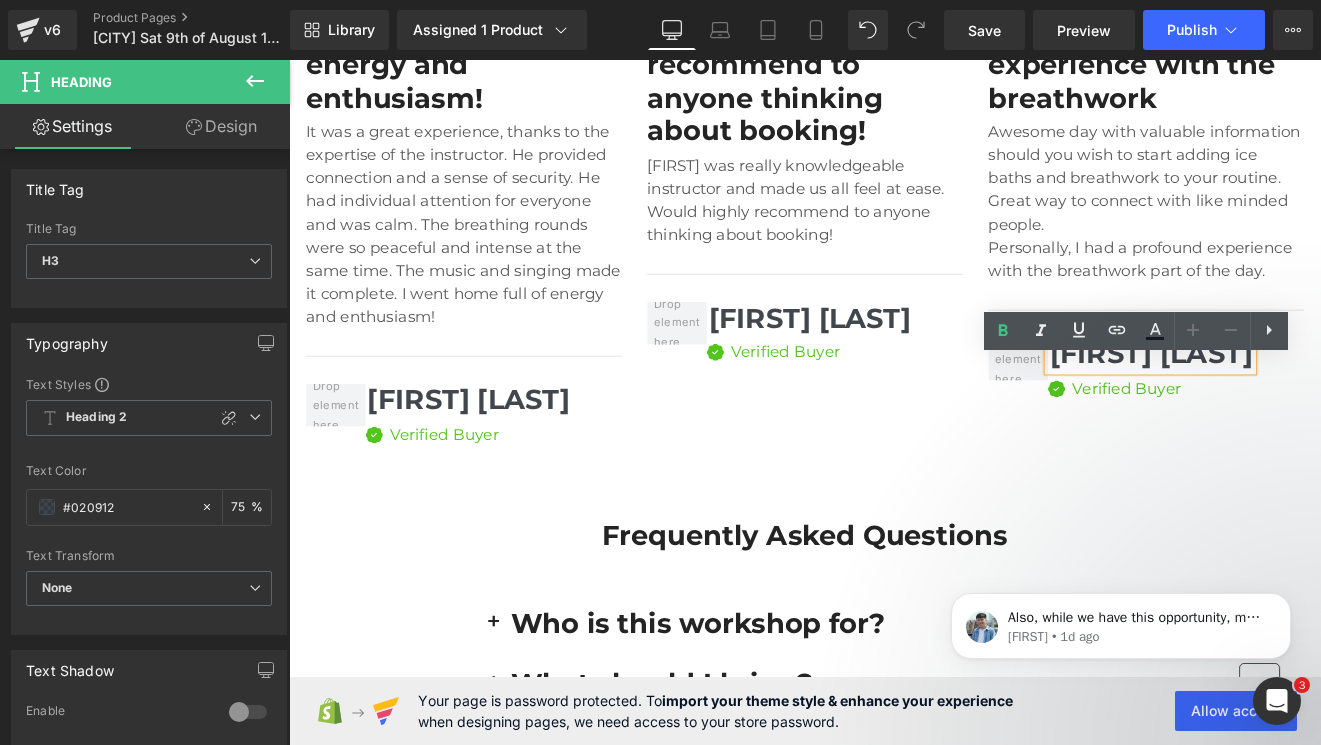 click on "[FIRST] [LAST]" at bounding box center (1299, 405) 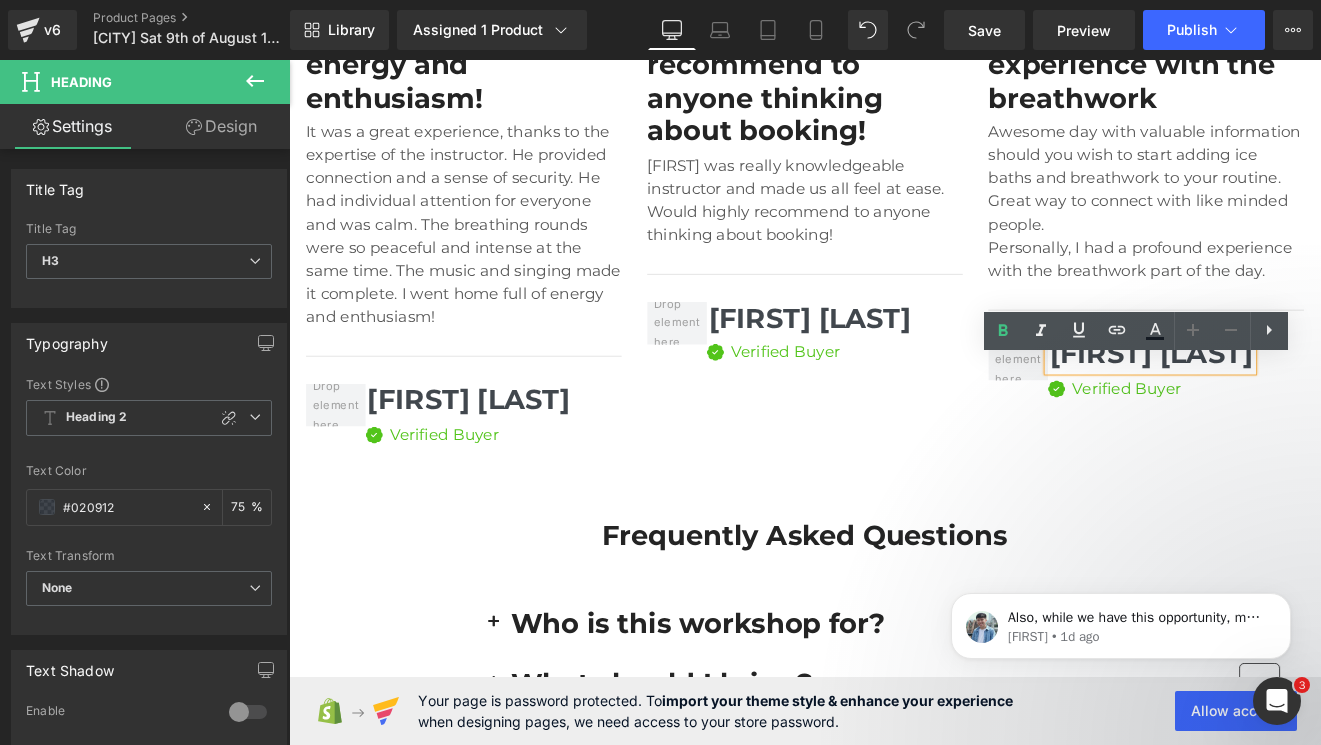 type 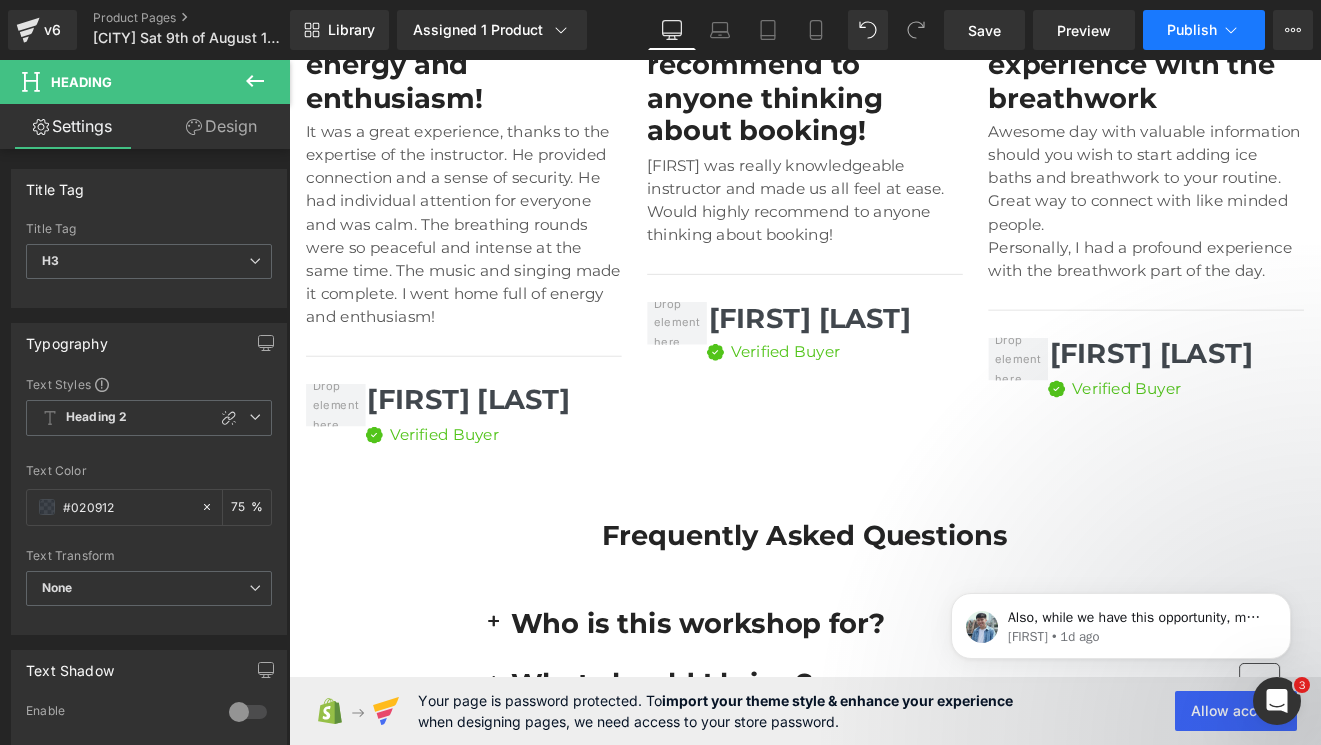 click 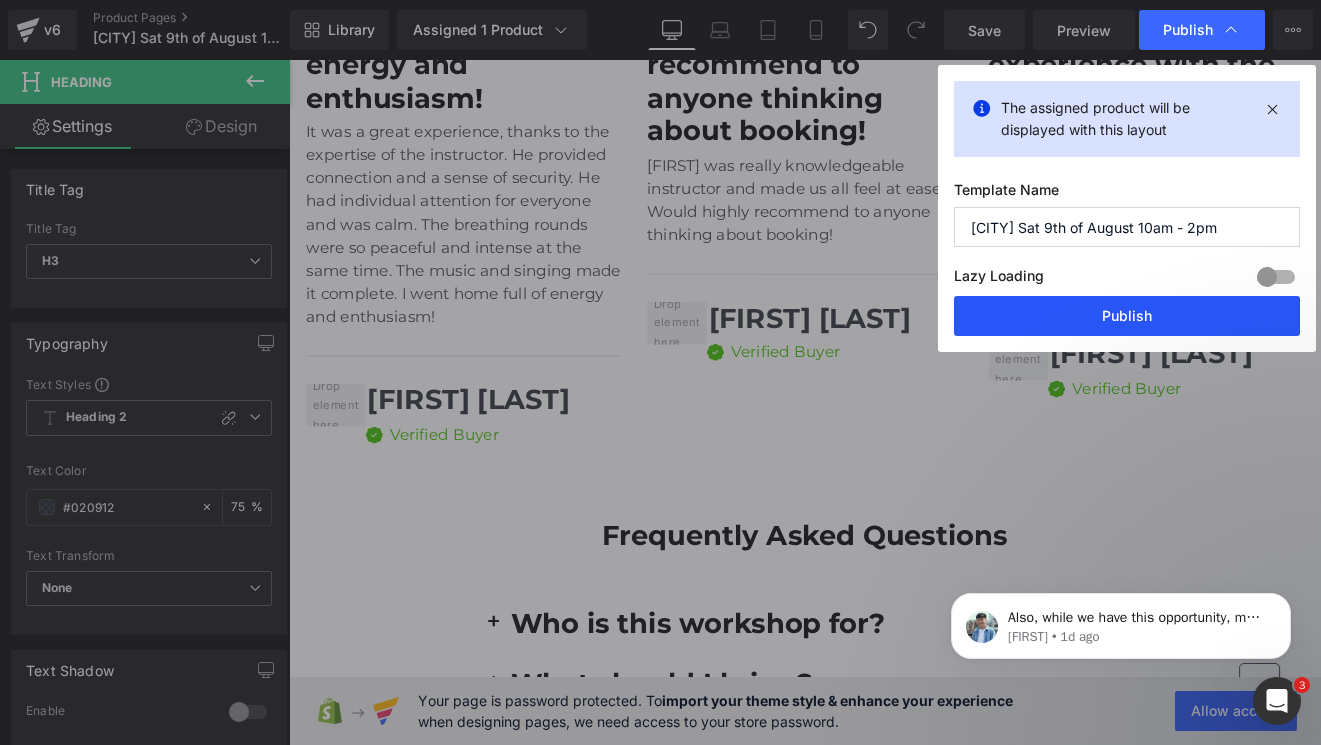 click on "Publish" at bounding box center [1127, 316] 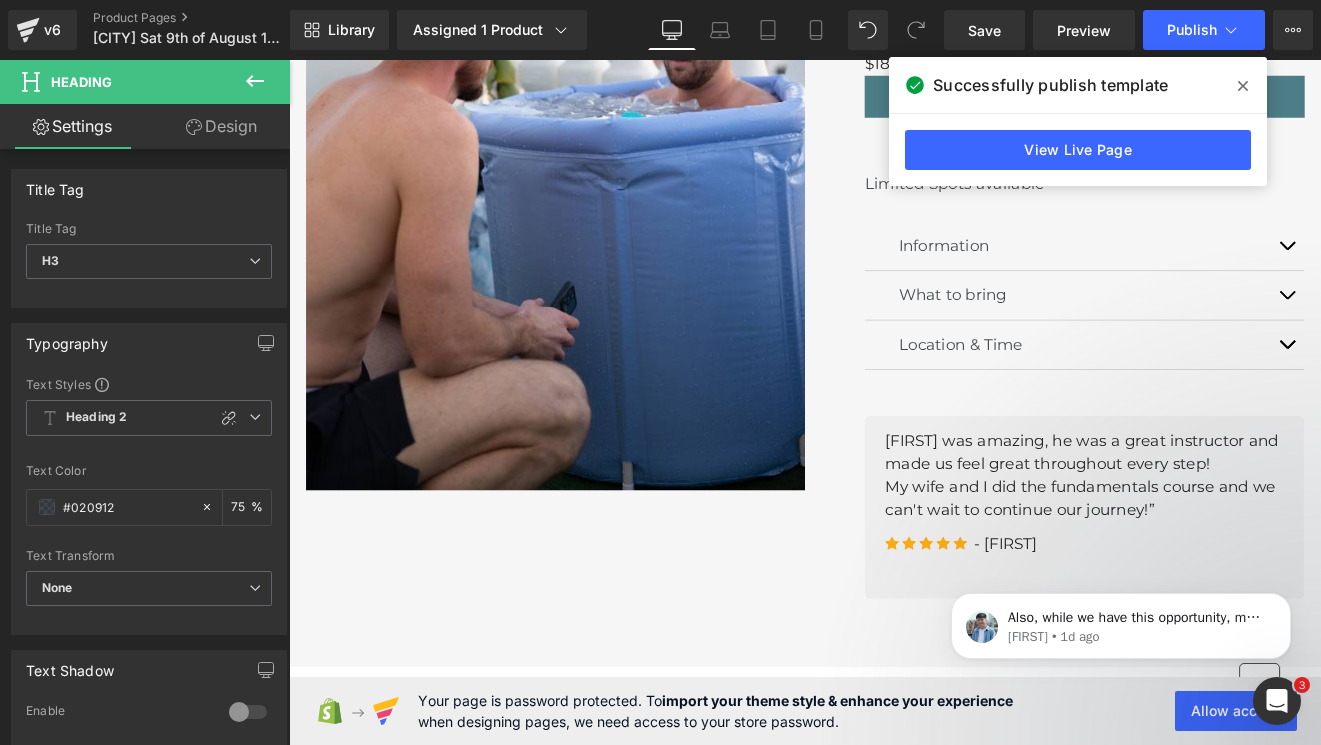 scroll, scrollTop: 470, scrollLeft: 0, axis: vertical 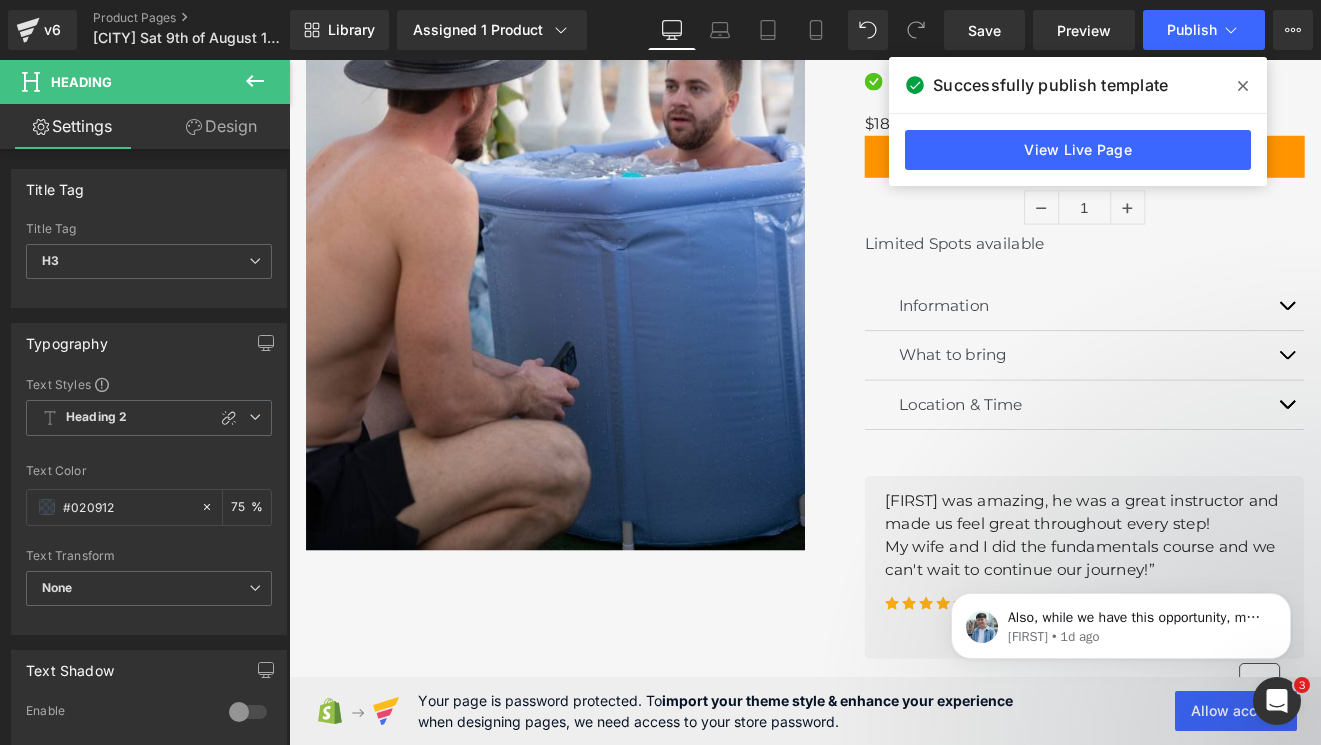 click 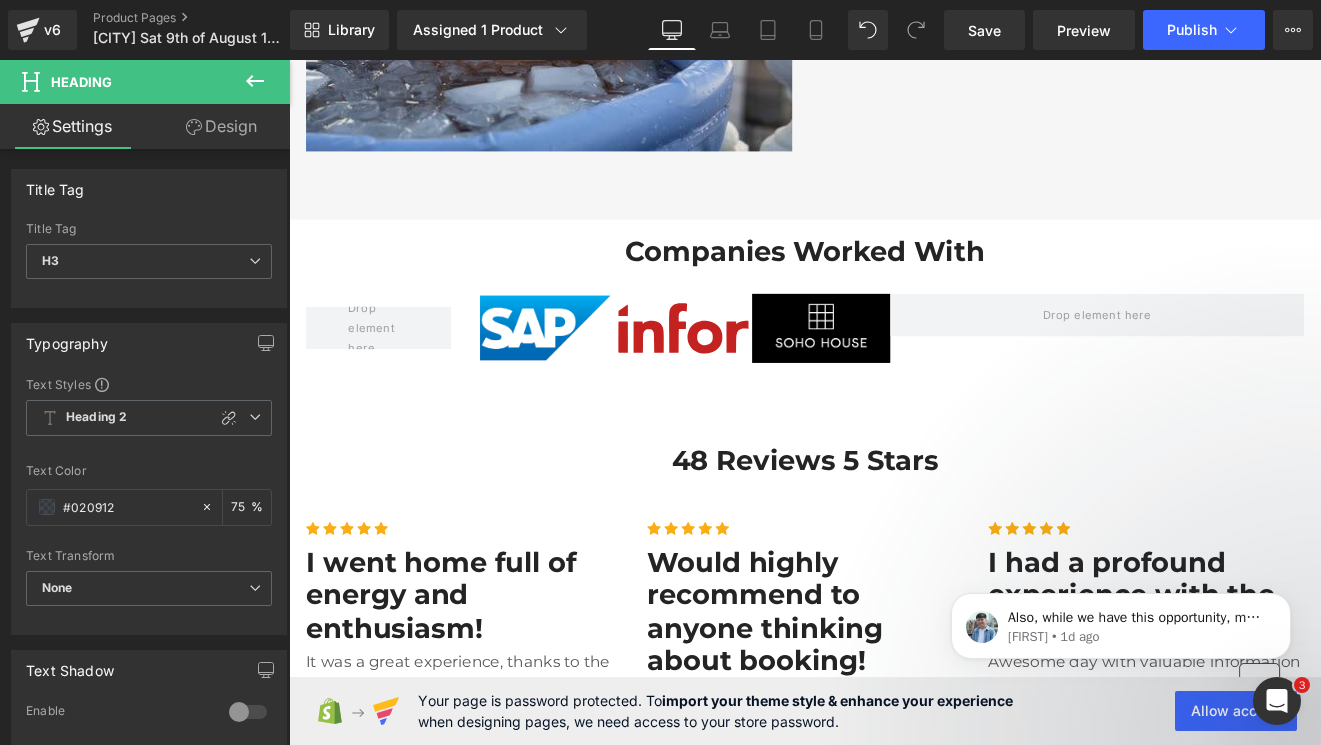 scroll, scrollTop: 4169, scrollLeft: 0, axis: vertical 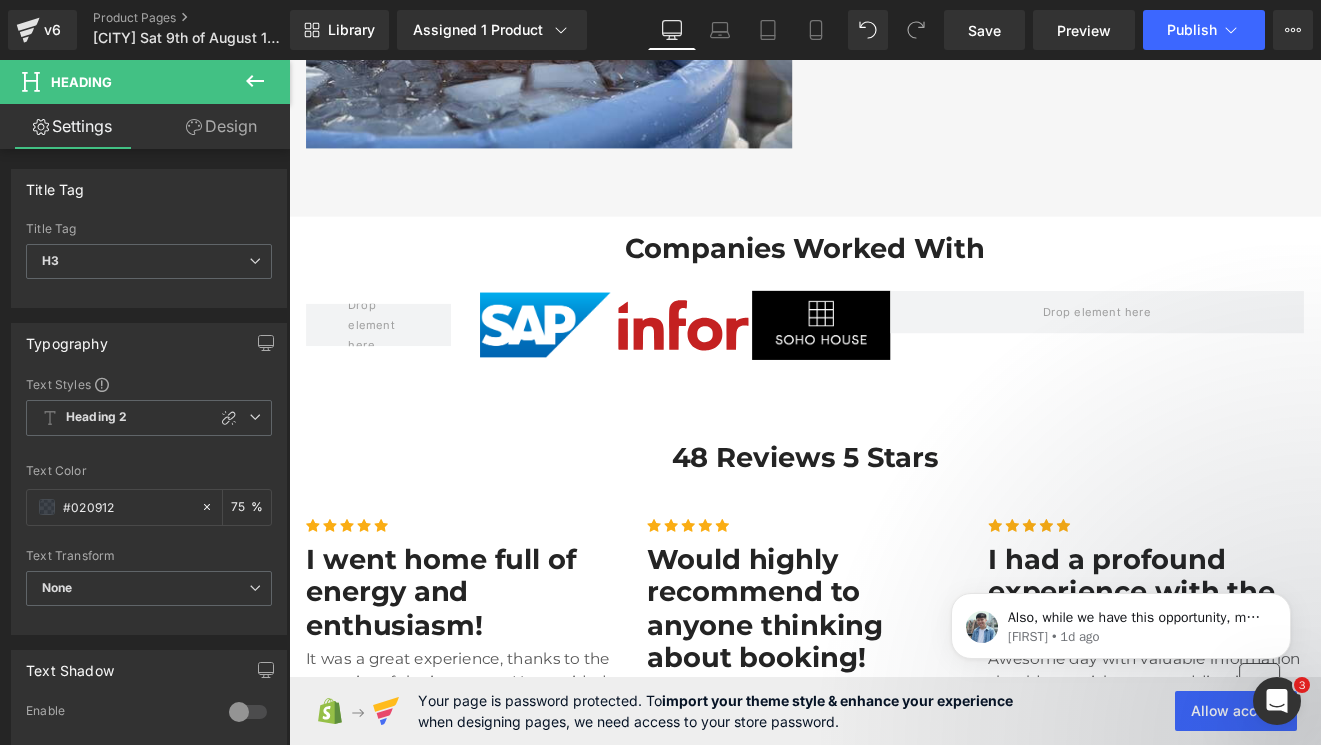 click 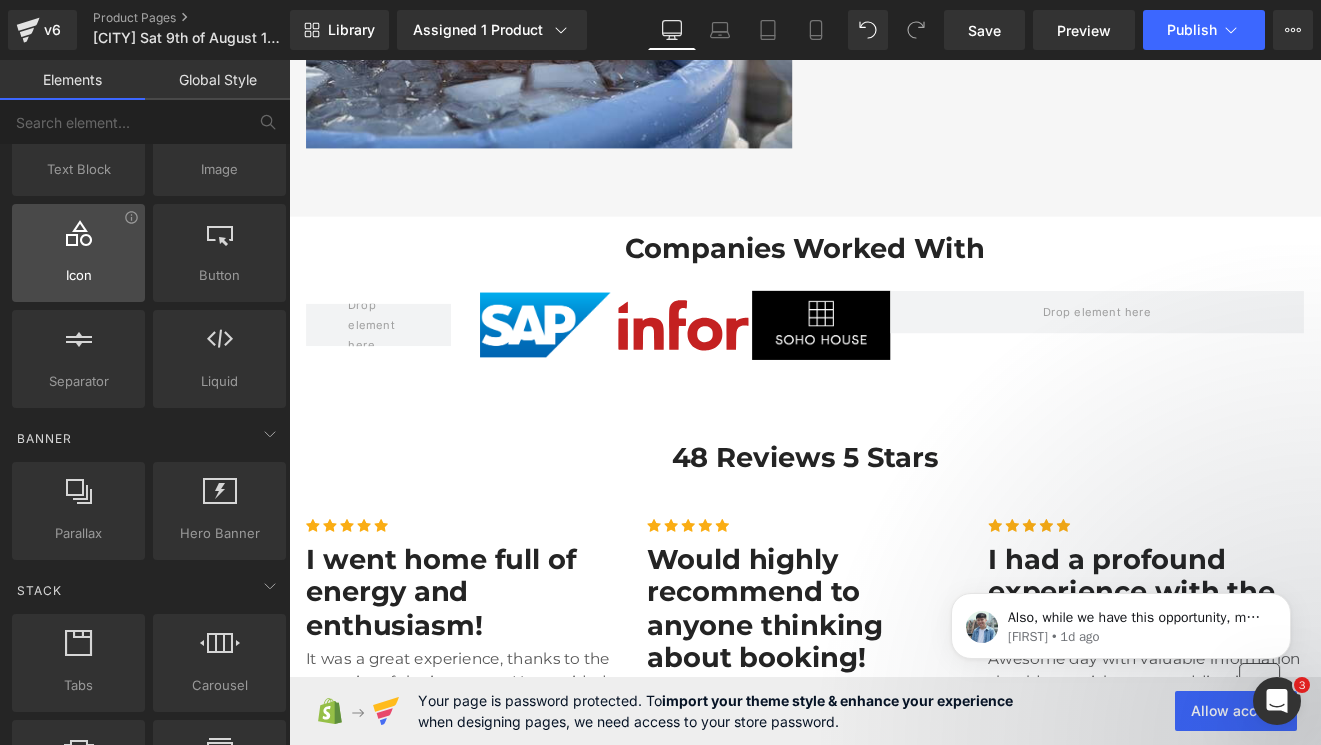 scroll, scrollTop: 0, scrollLeft: 0, axis: both 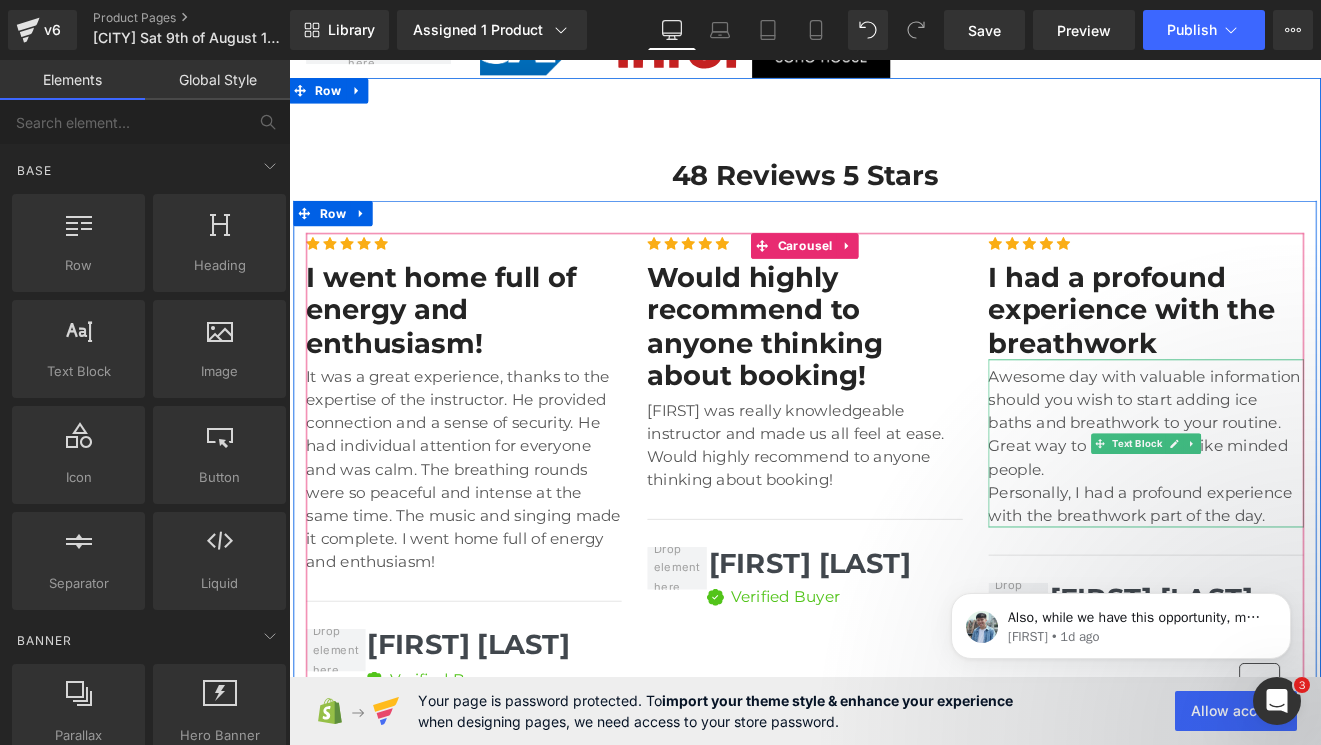 click on "Awesome day with valuable information should you wish to start adding ice baths and breathwork to your routine." at bounding box center (1294, 459) 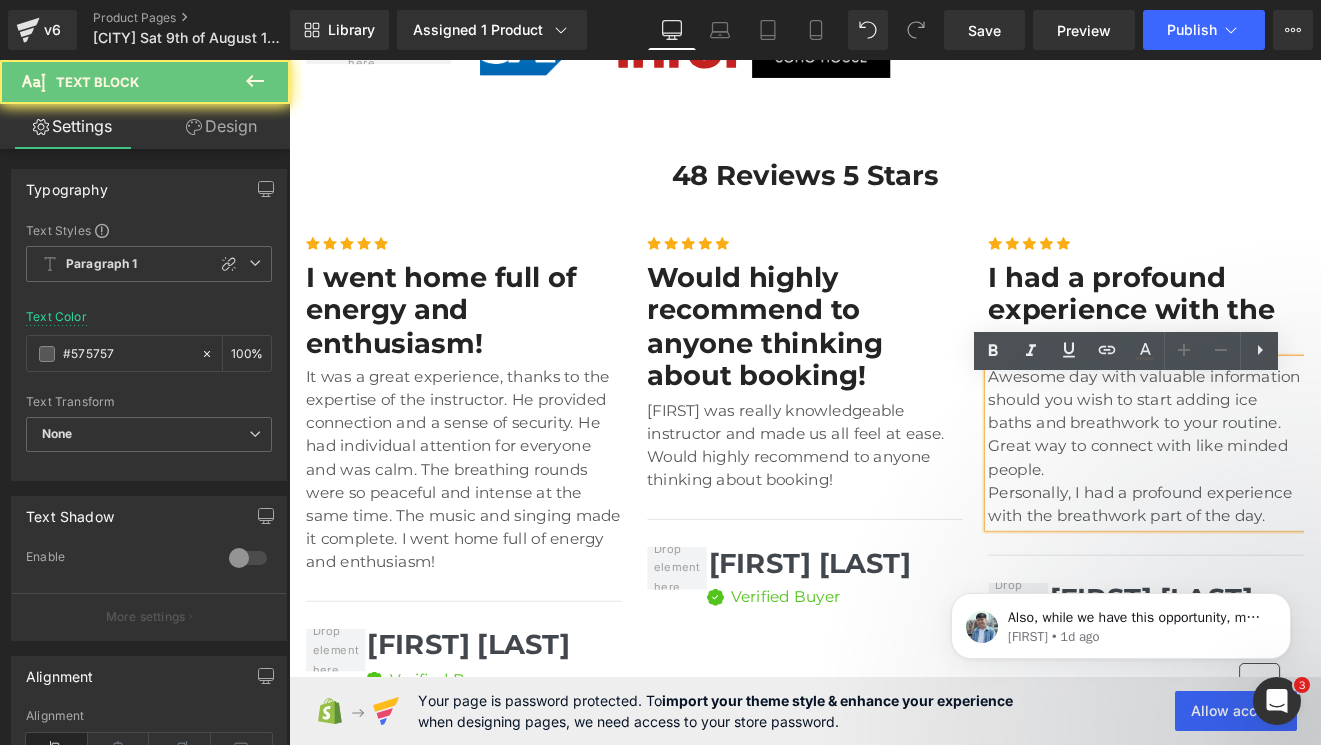 click on "Personally, I had a profound experience with the breathwork part of the day." at bounding box center (1294, 581) 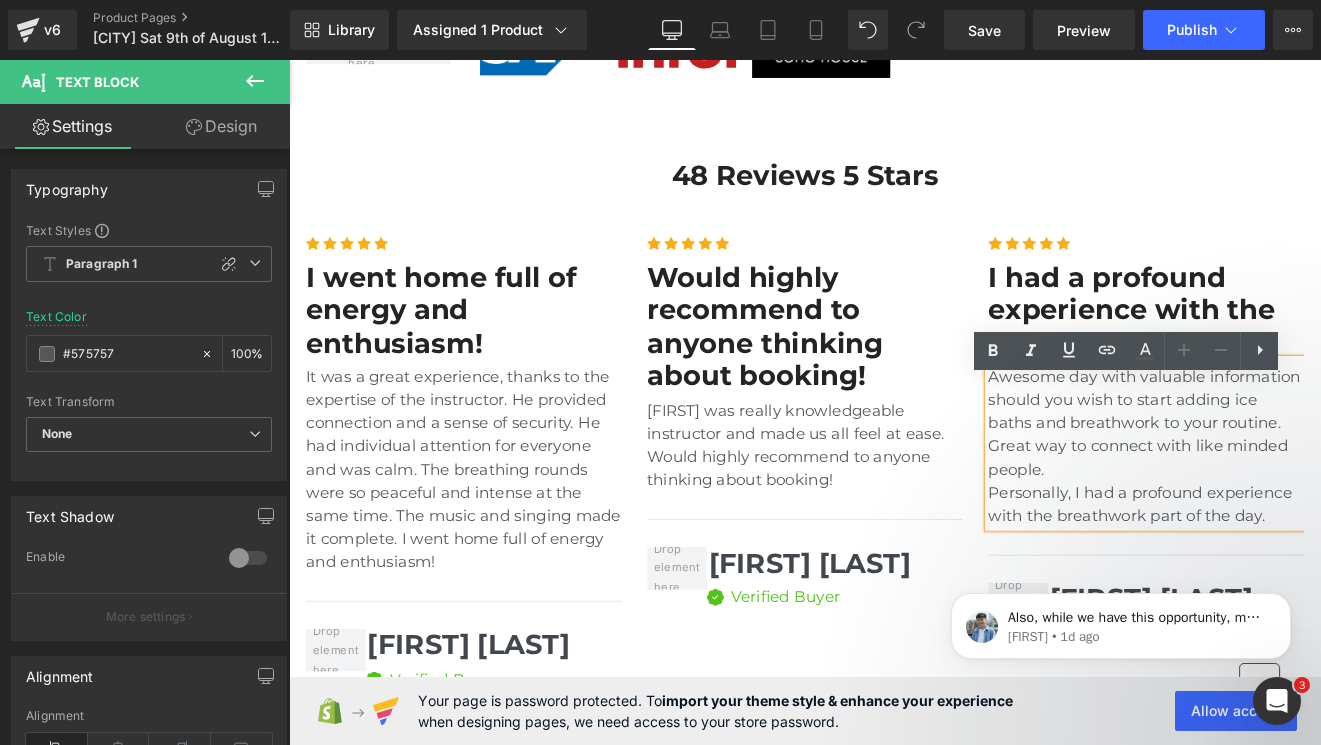 drag, startPoint x: 1446, startPoint y: 619, endPoint x: 1106, endPoint y: 454, distance: 377.92194 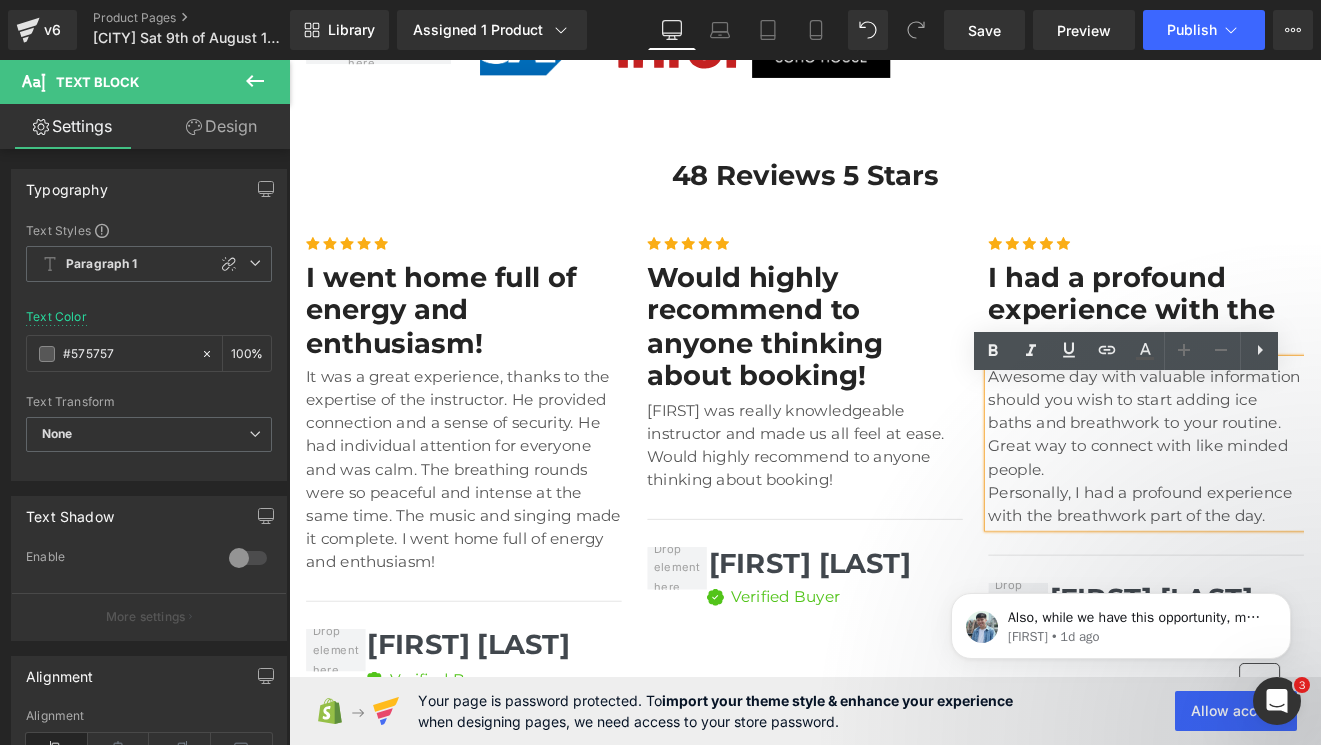 click on "Awesome day with valuable information should you wish to start adding ice baths and breathwork to your routine." at bounding box center (1294, 459) 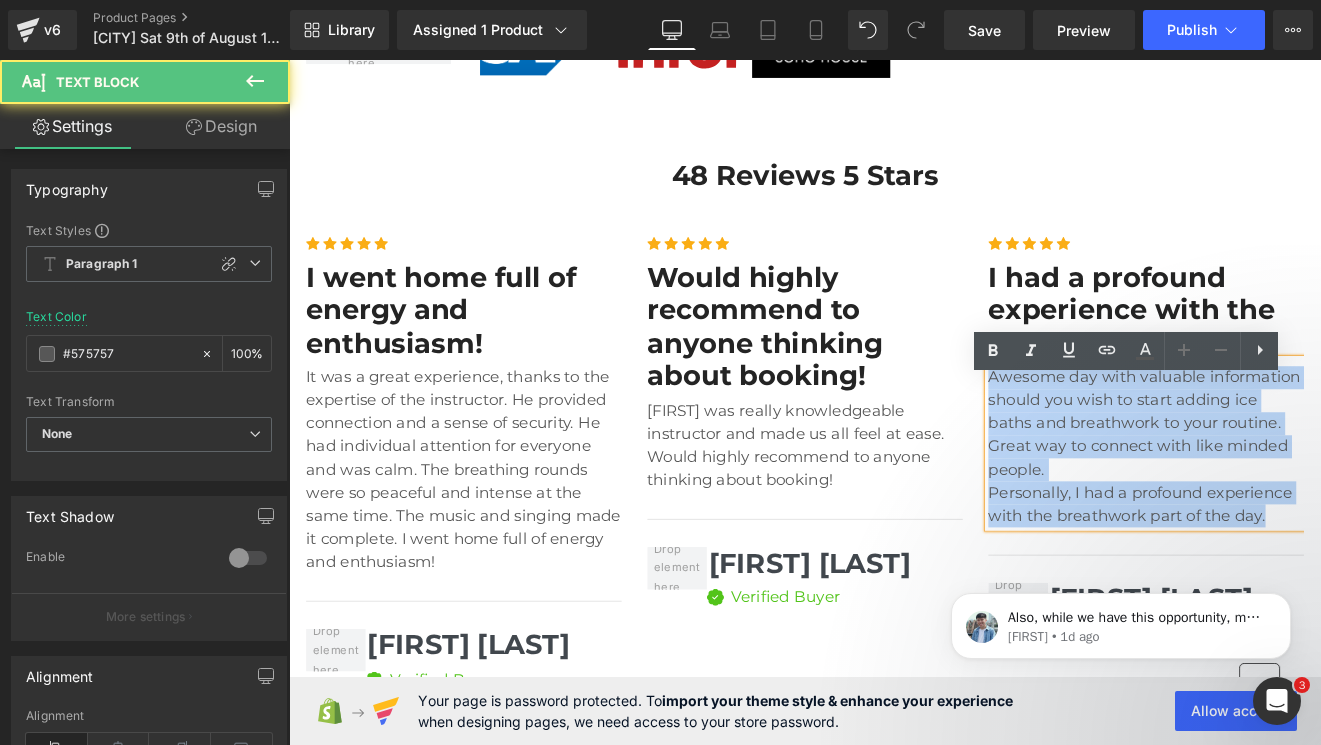 drag, startPoint x: 1436, startPoint y: 620, endPoint x: 1102, endPoint y: 453, distance: 373.42334 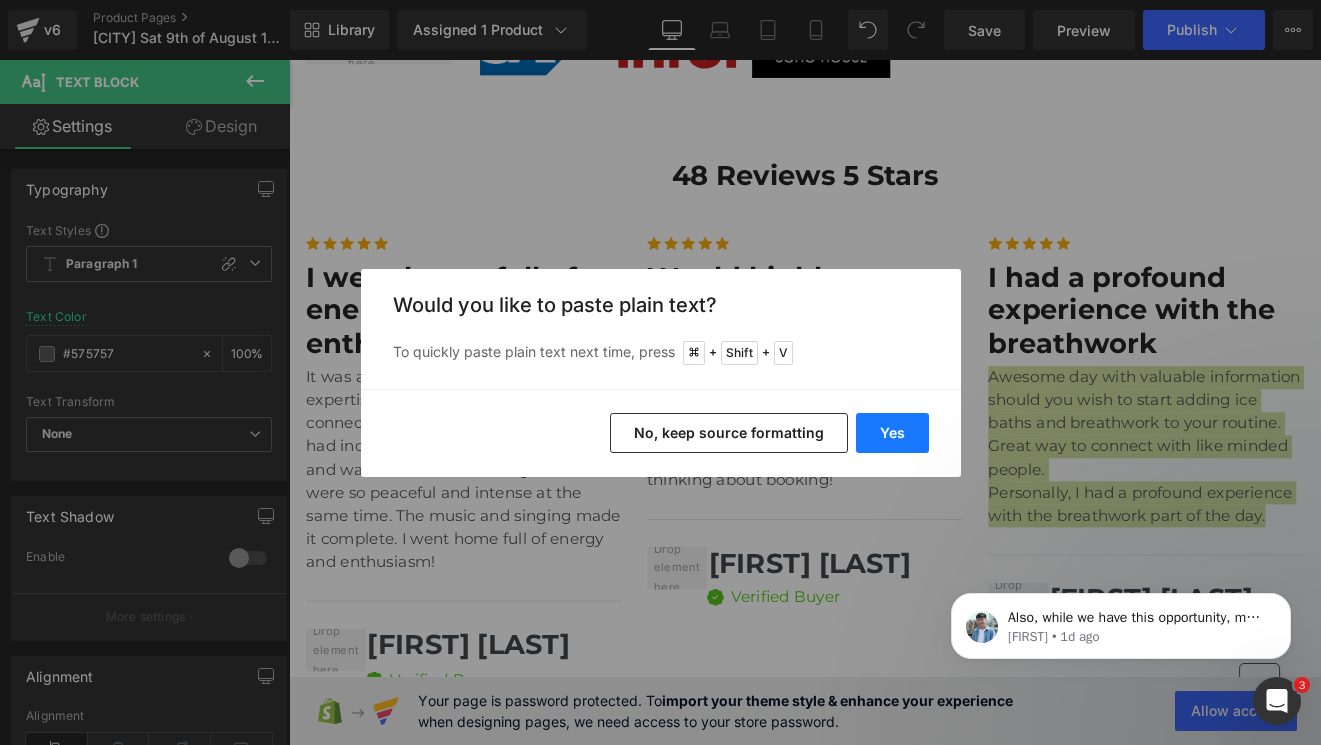 click on "Yes" at bounding box center (892, 433) 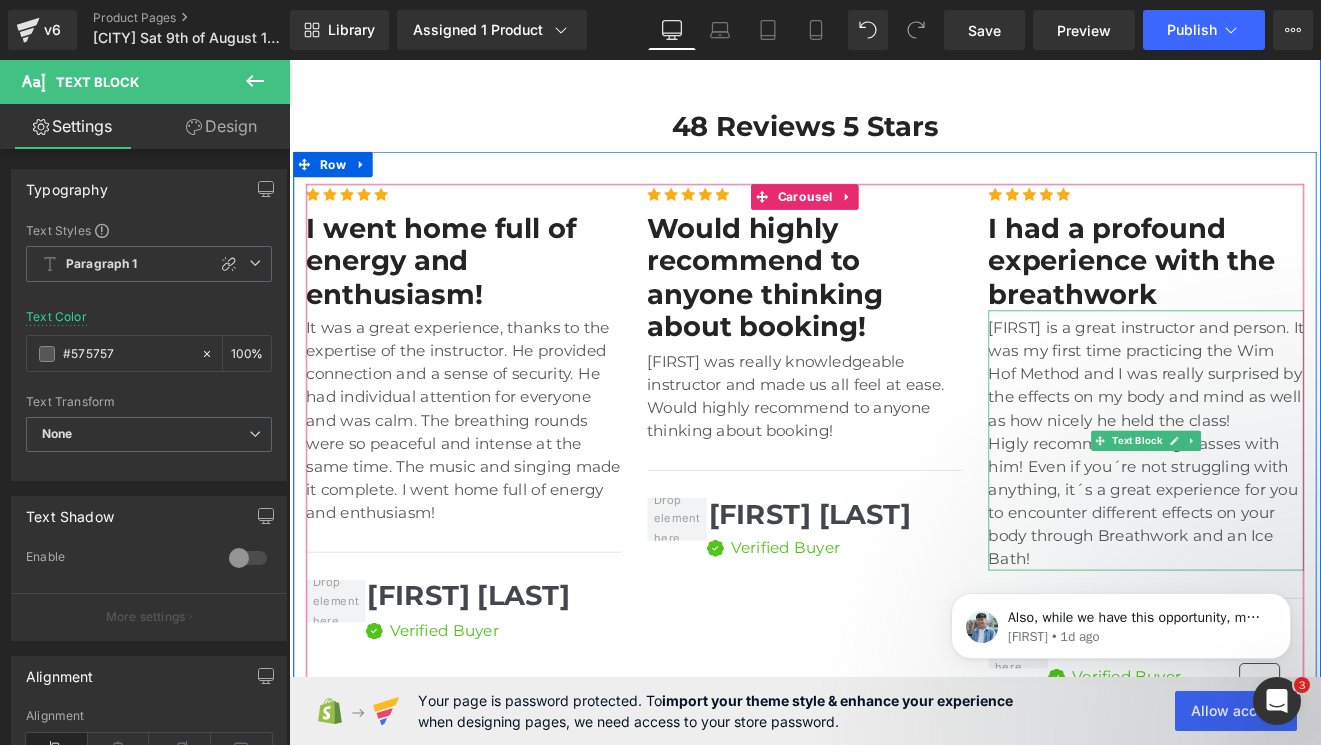 scroll, scrollTop: 4554, scrollLeft: 0, axis: vertical 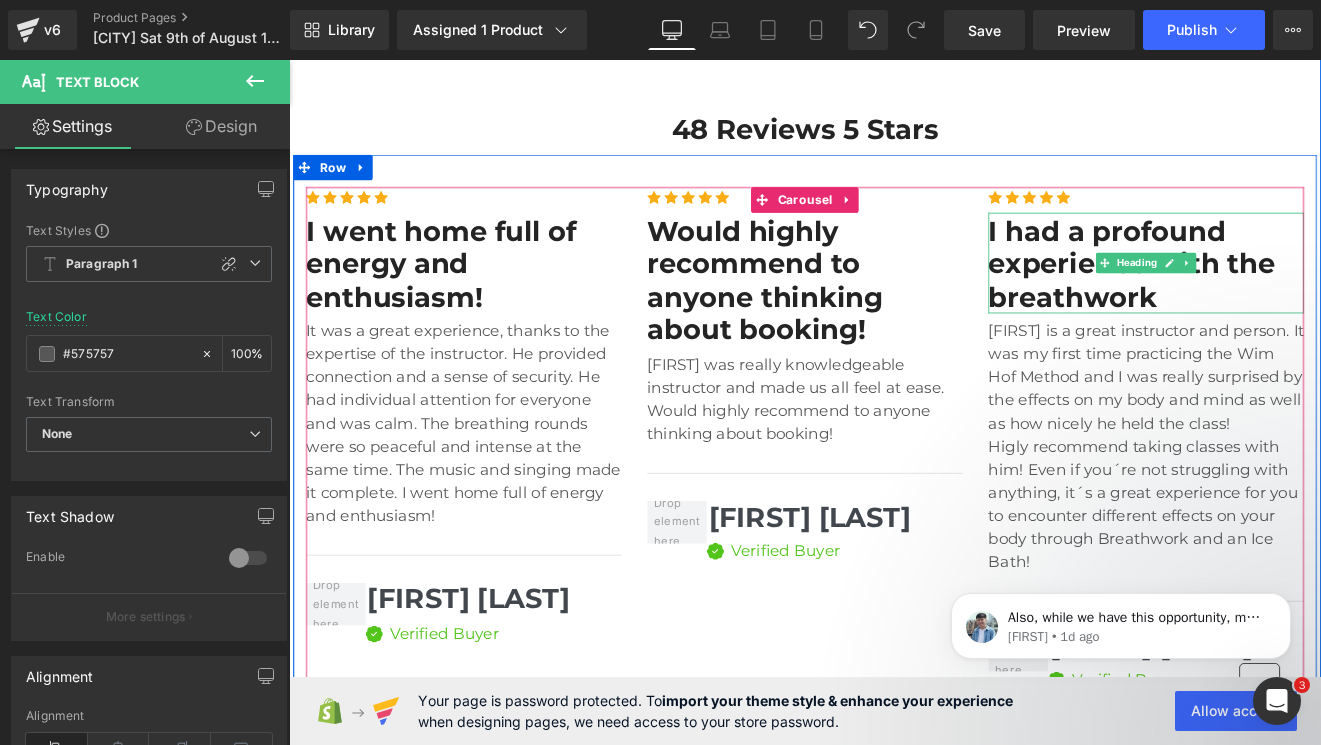click on "I had a profound experience with the breathwork" at bounding box center [1294, 299] 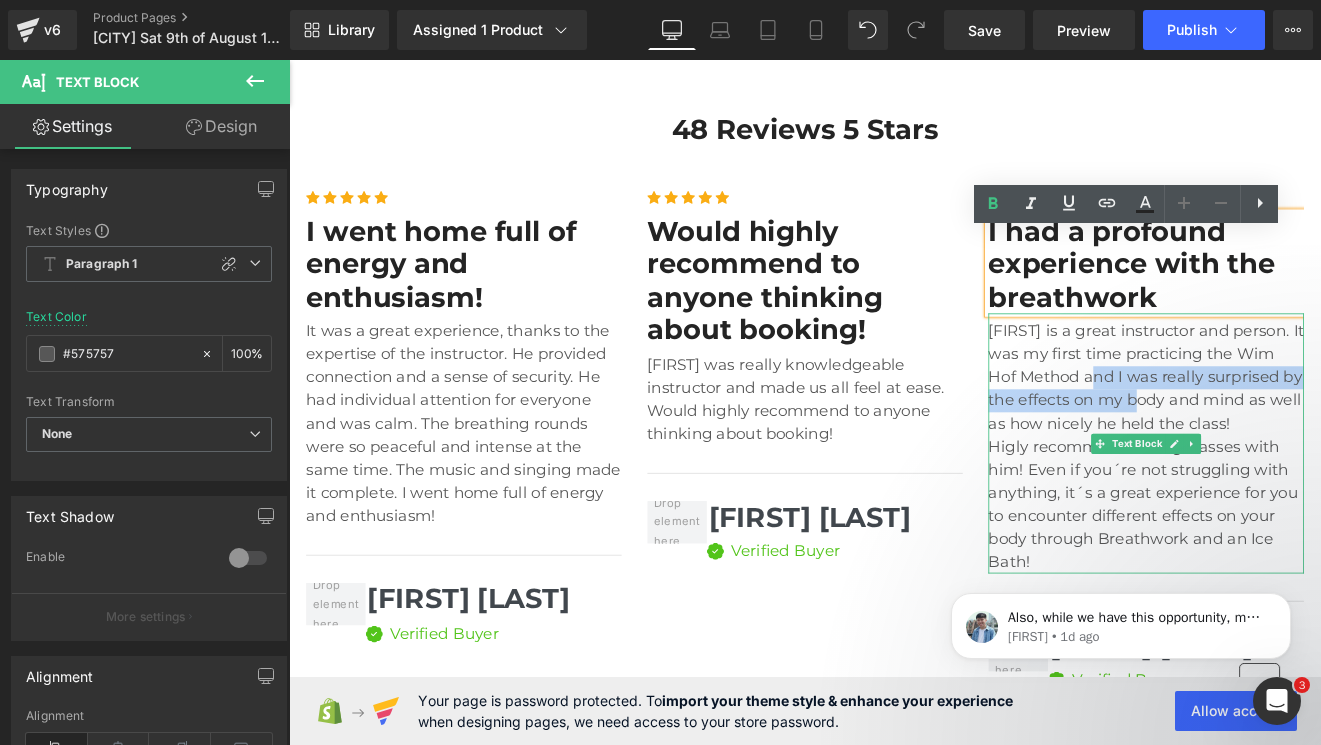 drag, startPoint x: 1226, startPoint y: 457, endPoint x: 1282, endPoint y: 483, distance: 61.741398 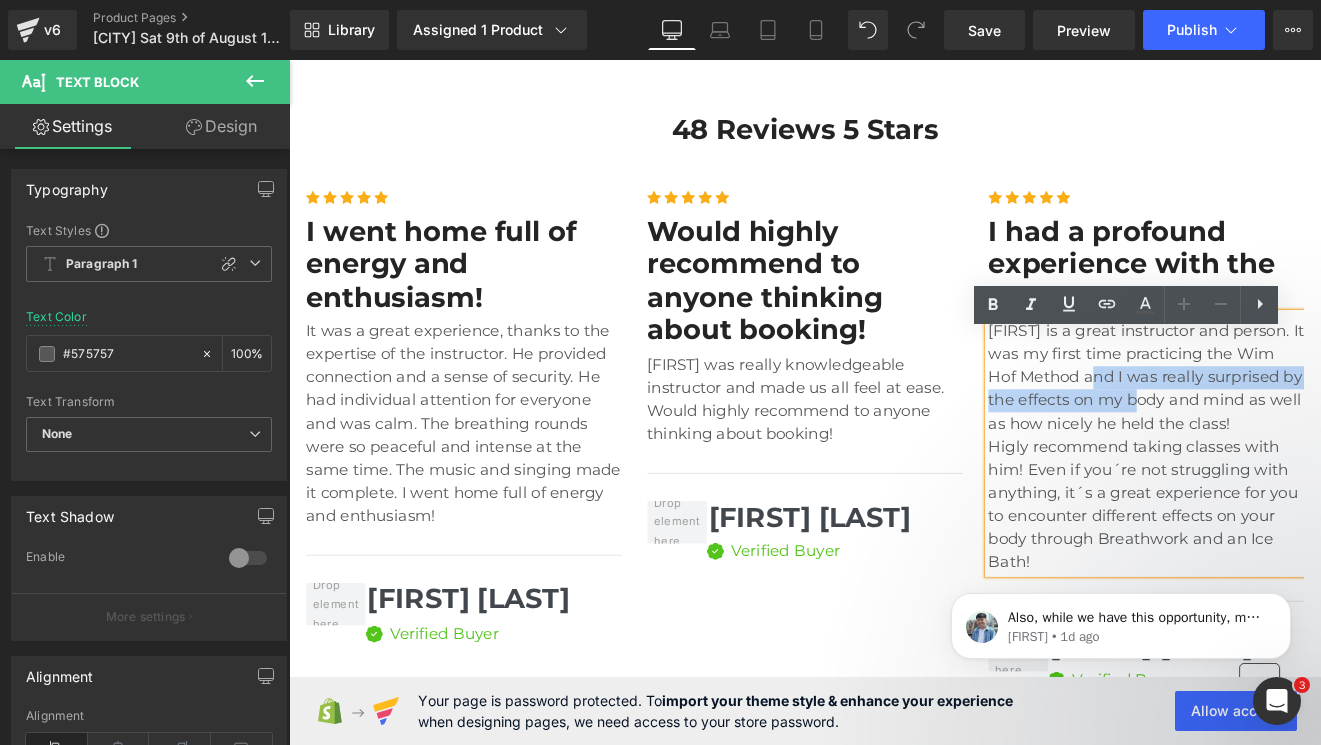 copy on "I was really surprised by the effects on my body" 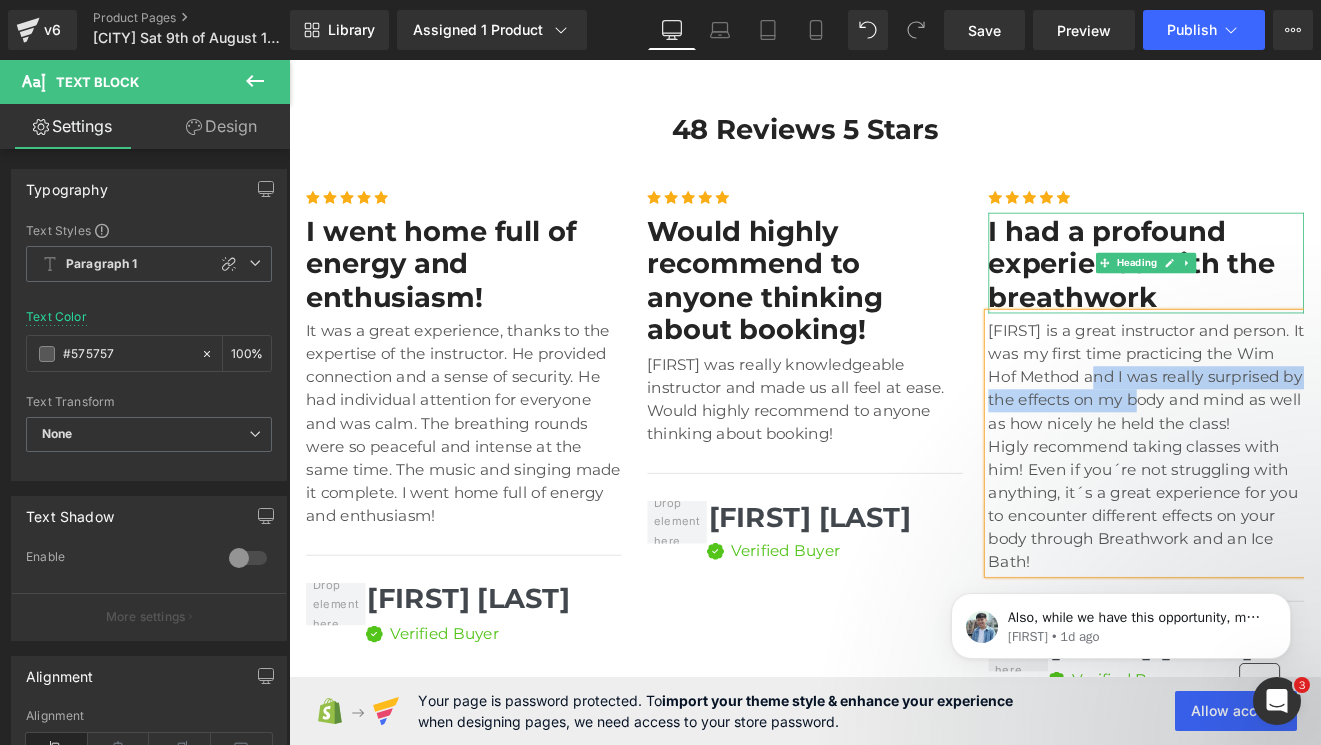 click on "I had a profound experience with the breathwork" at bounding box center (1294, 299) 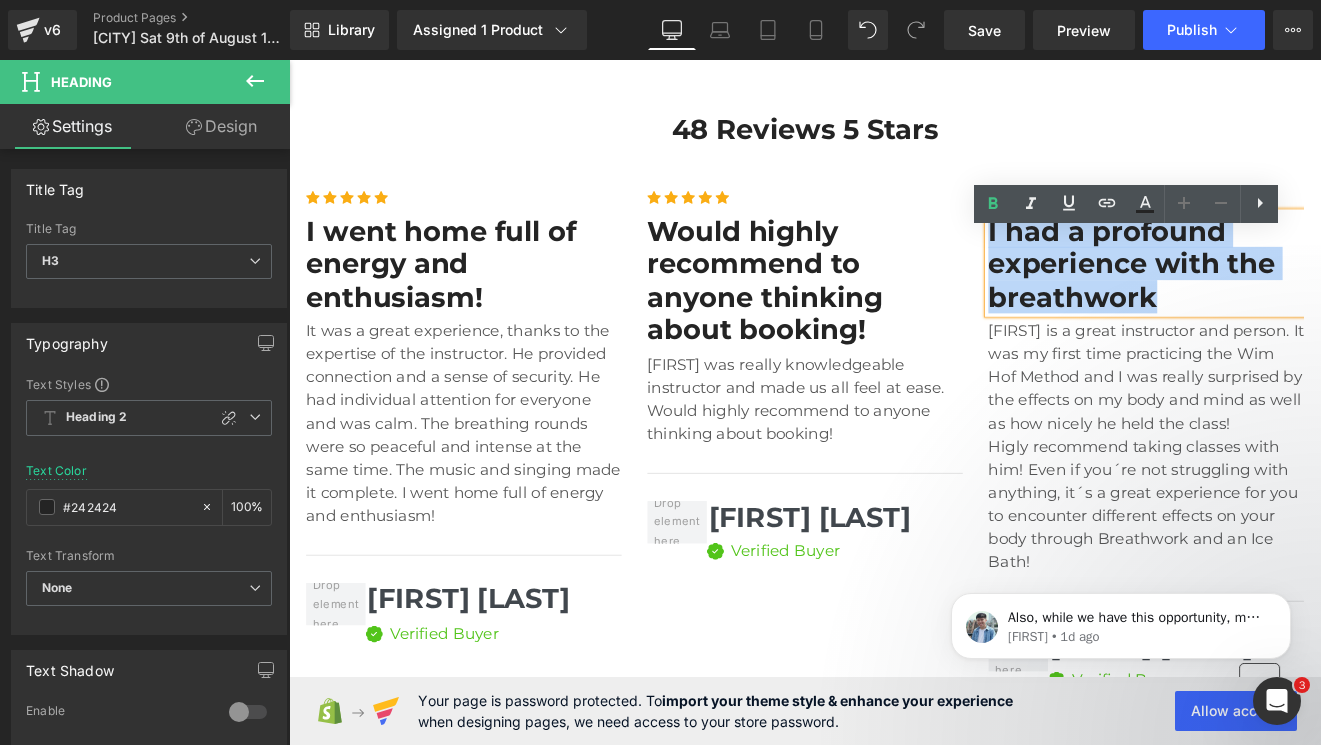 drag, startPoint x: 1316, startPoint y: 357, endPoint x: 1112, endPoint y: 291, distance: 214.41083 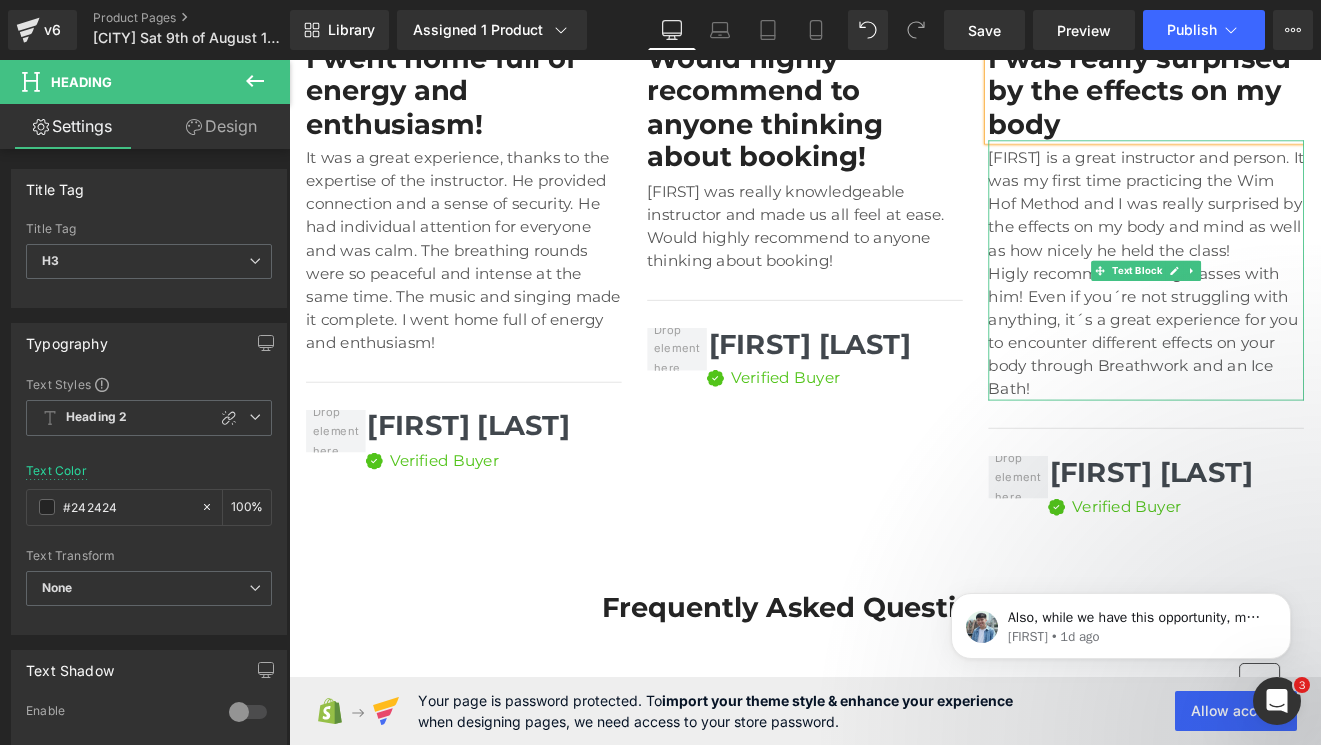 scroll, scrollTop: 4799, scrollLeft: 0, axis: vertical 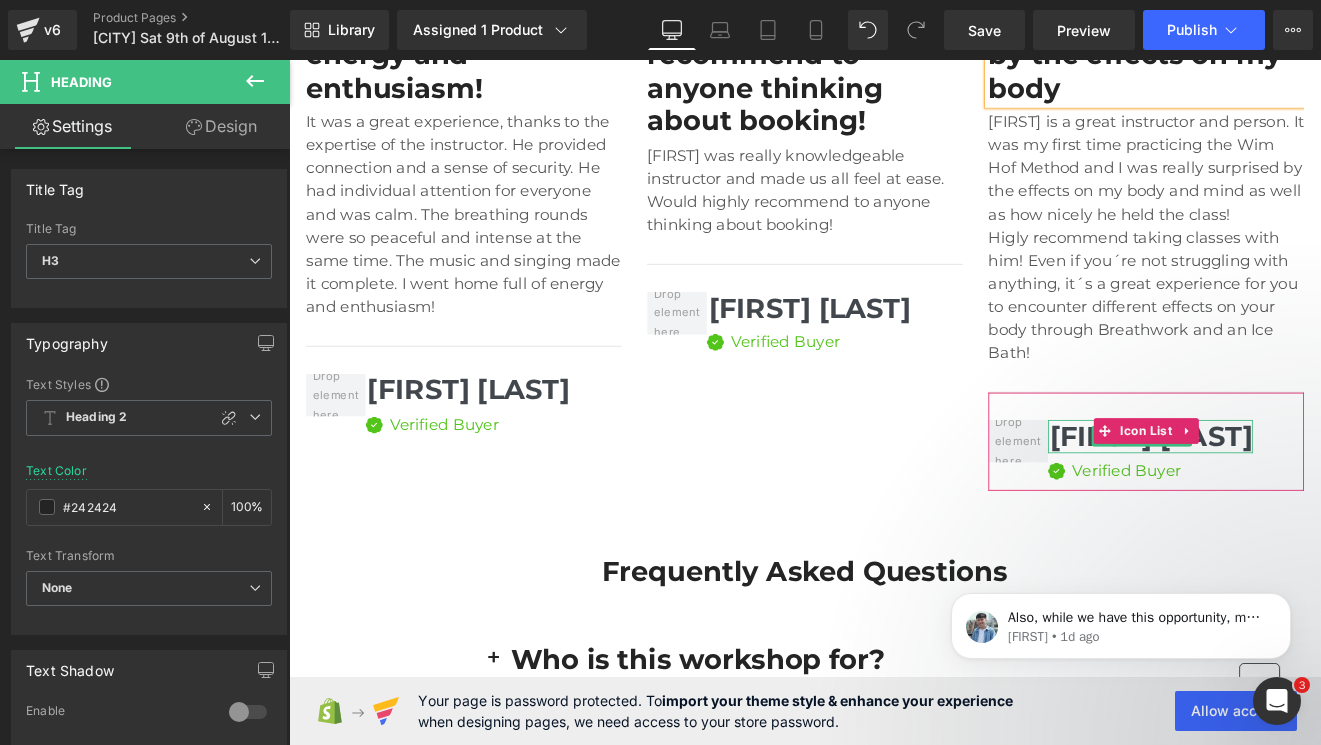 click on "[FIRST] [LAST]" at bounding box center (1299, 501) 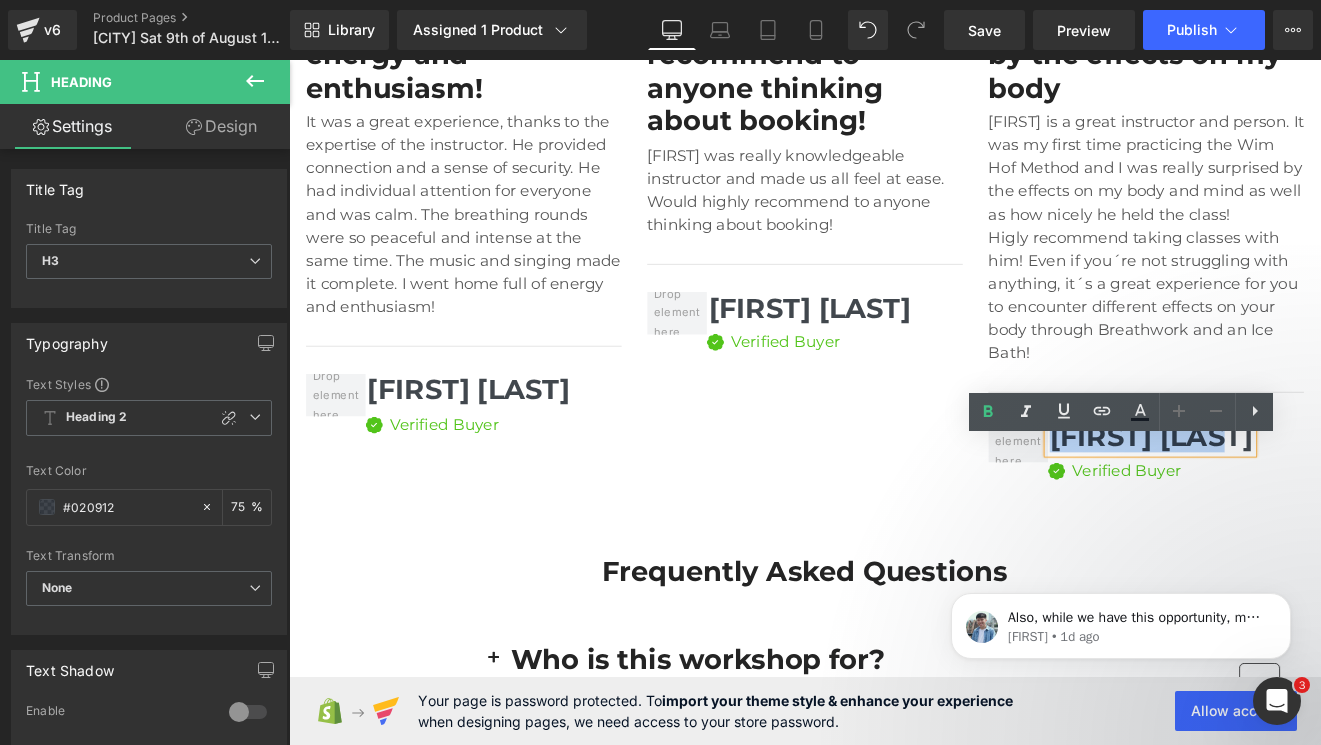 drag, startPoint x: 1397, startPoint y: 526, endPoint x: 1187, endPoint y: 512, distance: 210.46616 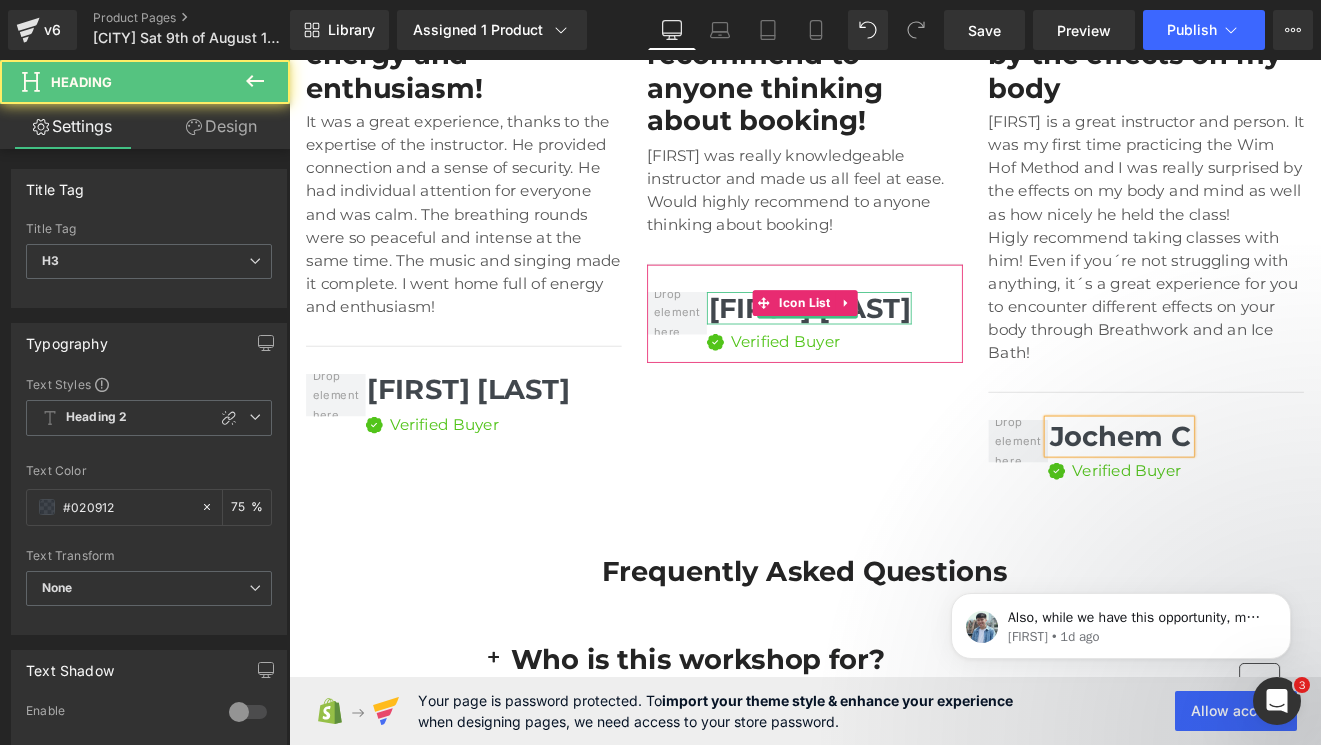click on "[FIRST] [LAST]" at bounding box center [899, 351] 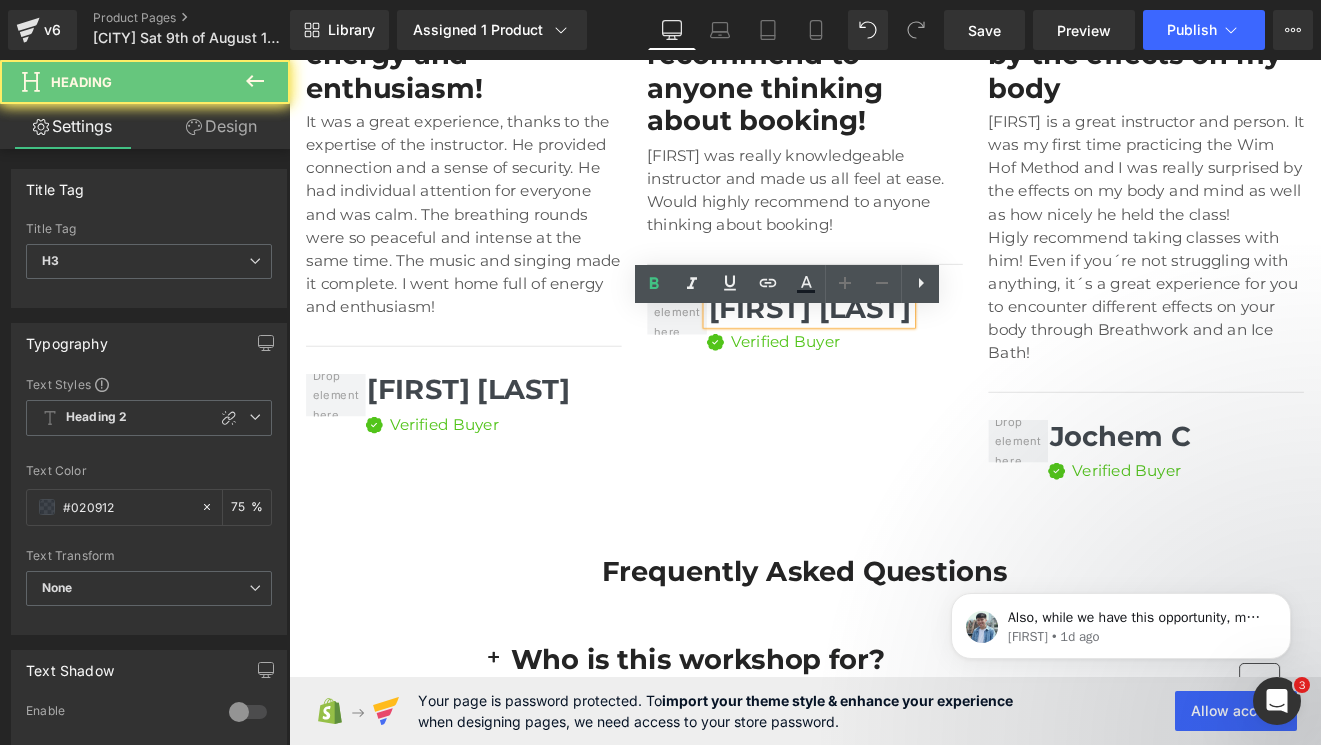 click on "[FIRST] [LAST]" at bounding box center (899, 351) 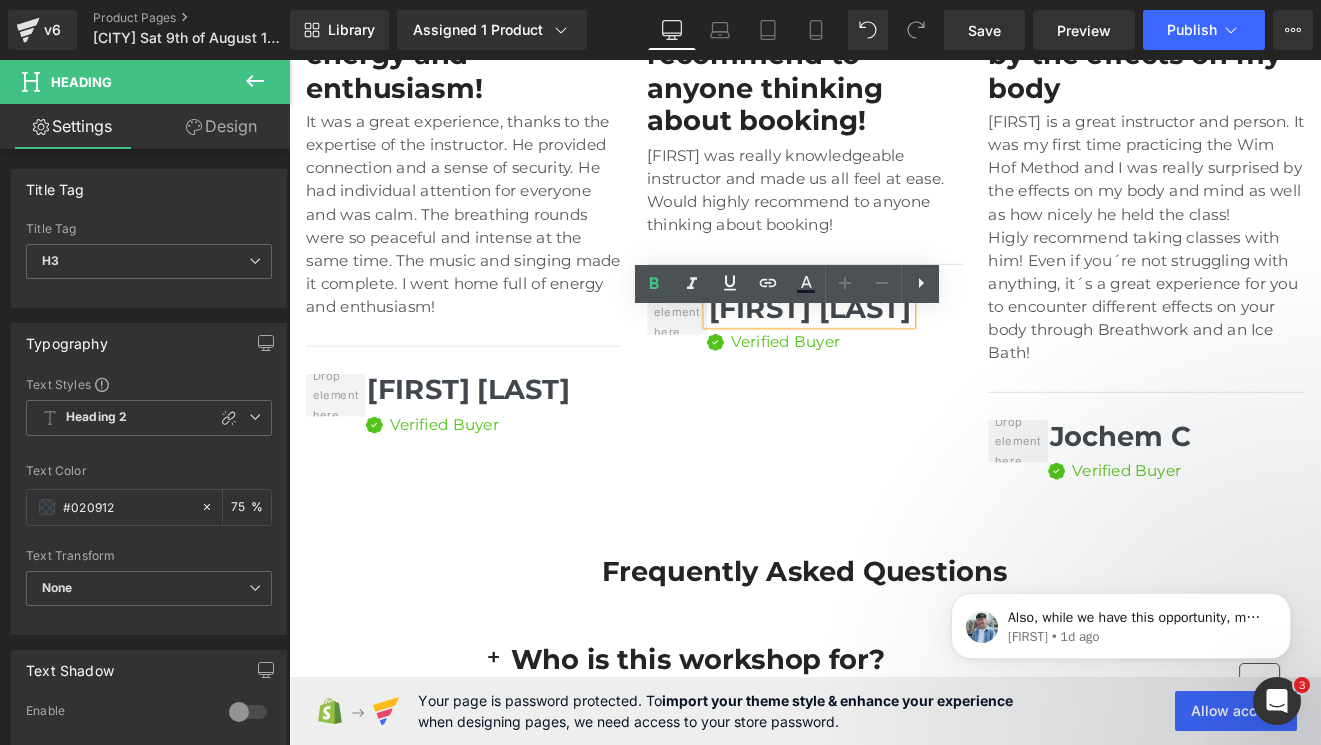 type 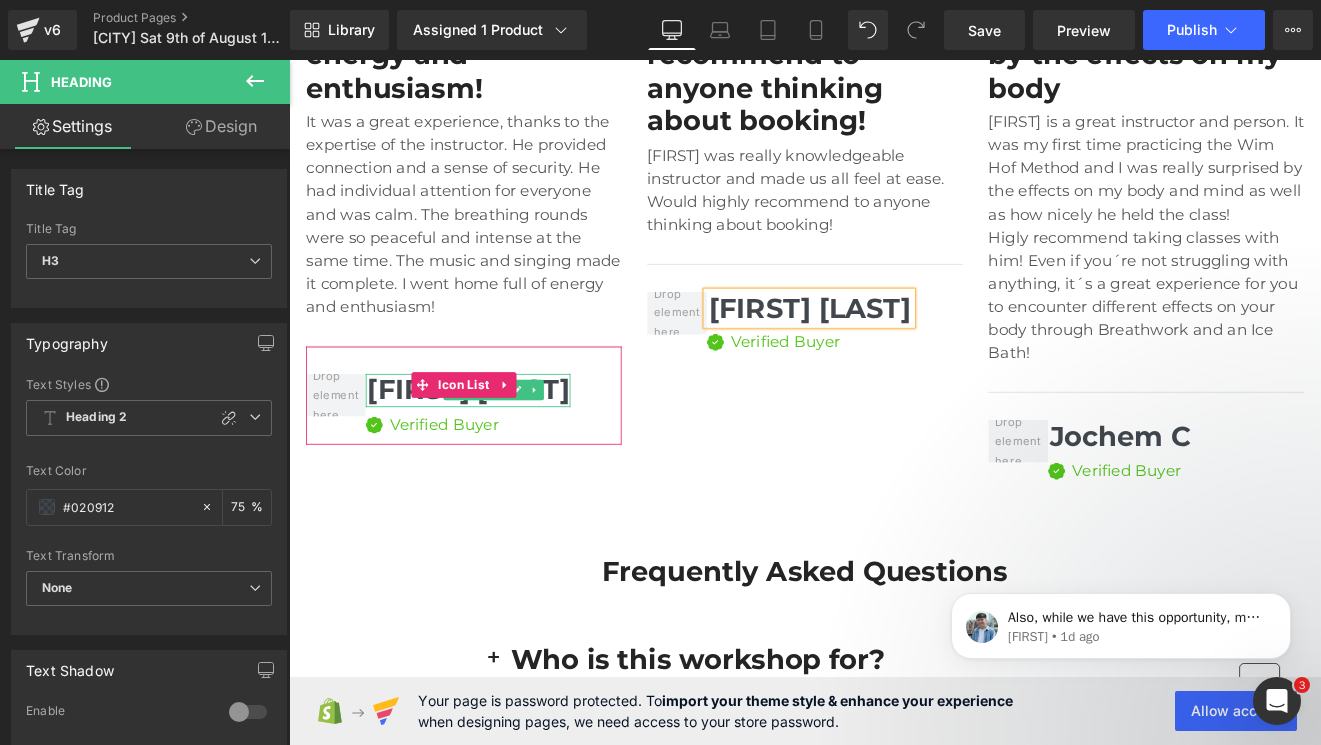 click on "[FIRST] [LAST]" at bounding box center [499, 447] 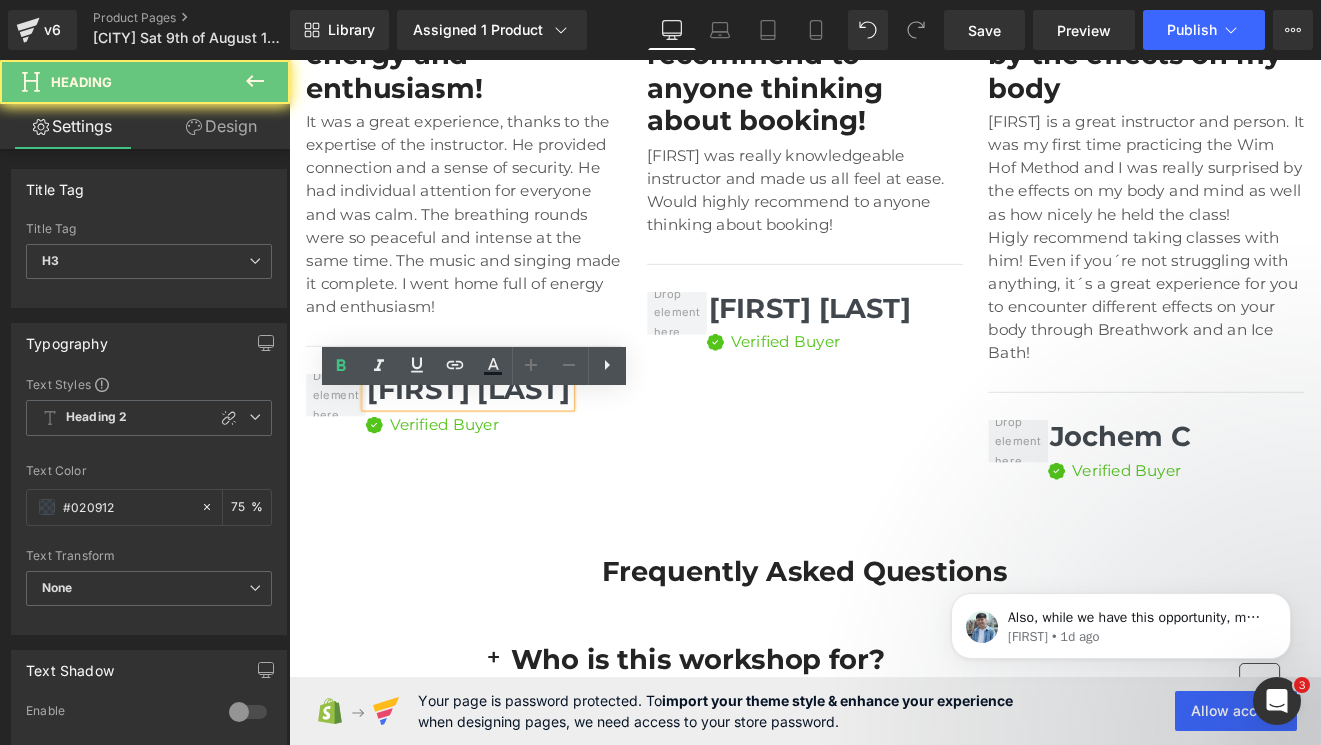 click on "[FIRST] [LAST]" at bounding box center [499, 447] 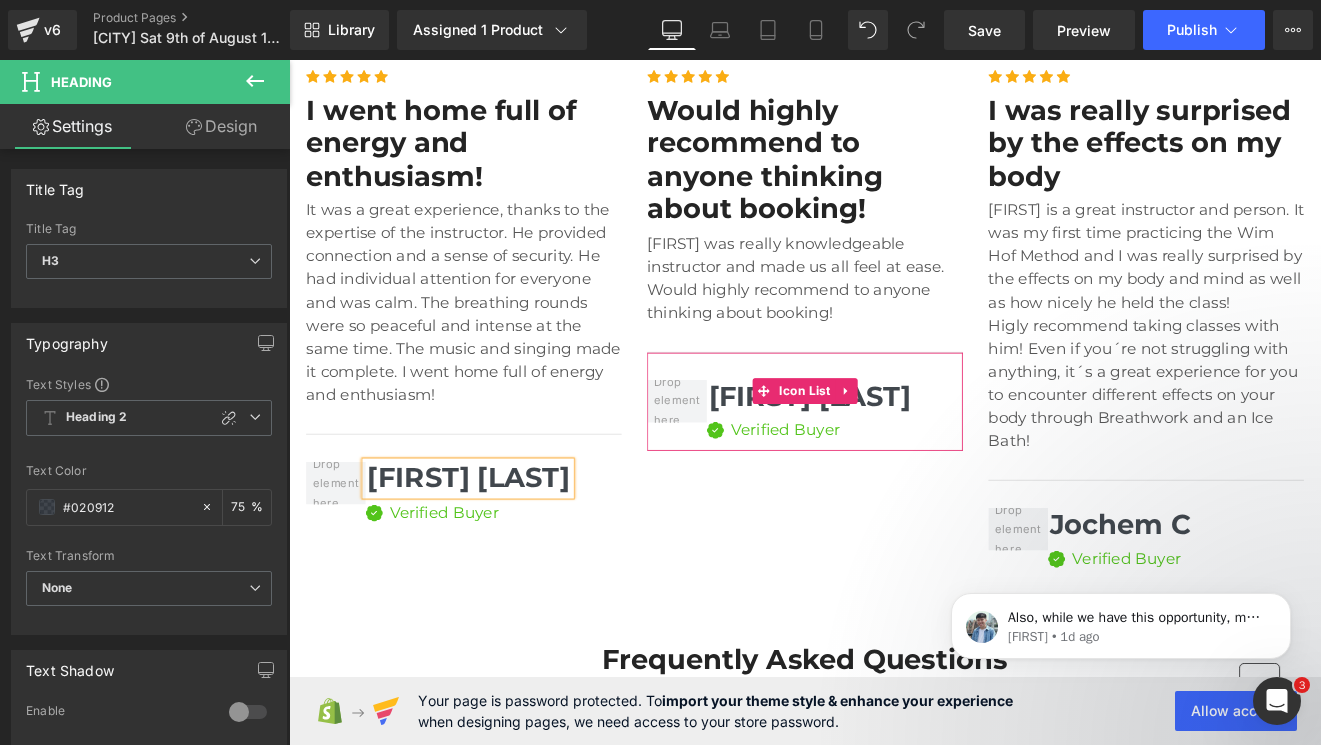 scroll, scrollTop: 4614, scrollLeft: 0, axis: vertical 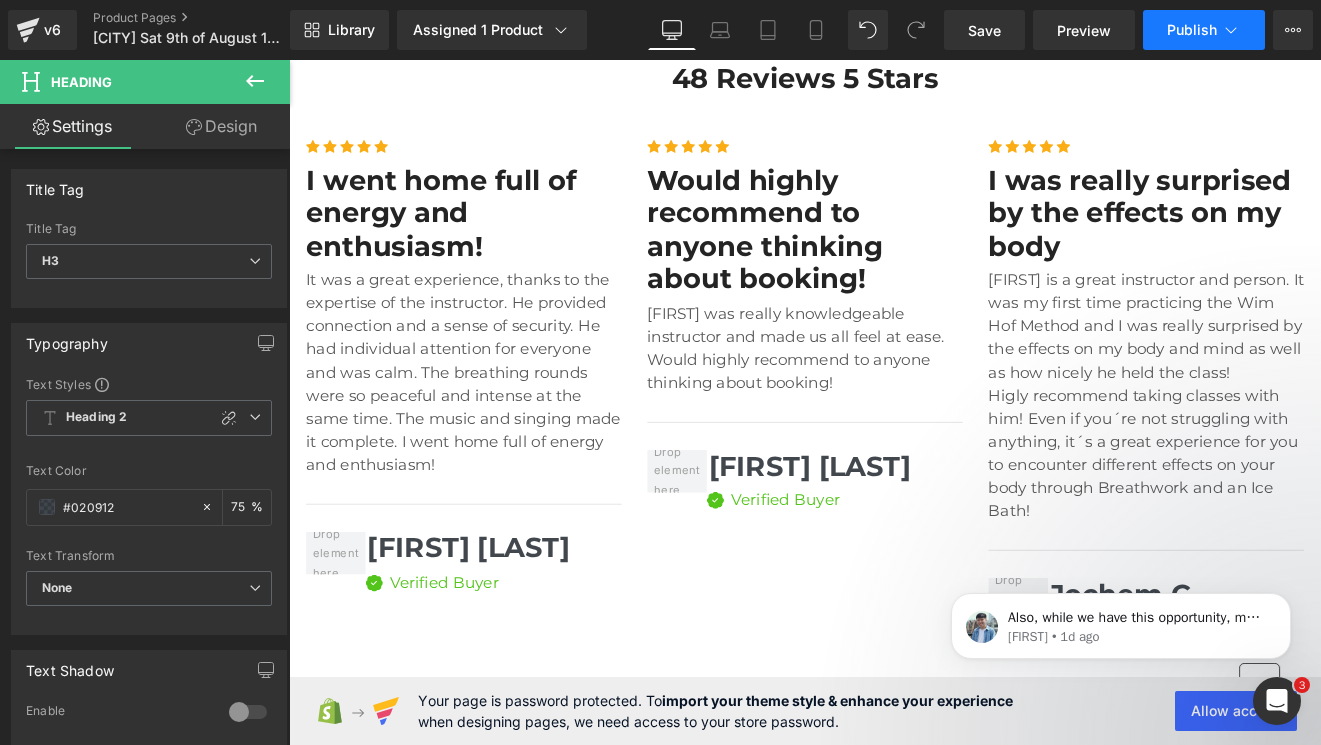 click on "Publish" at bounding box center [1192, 30] 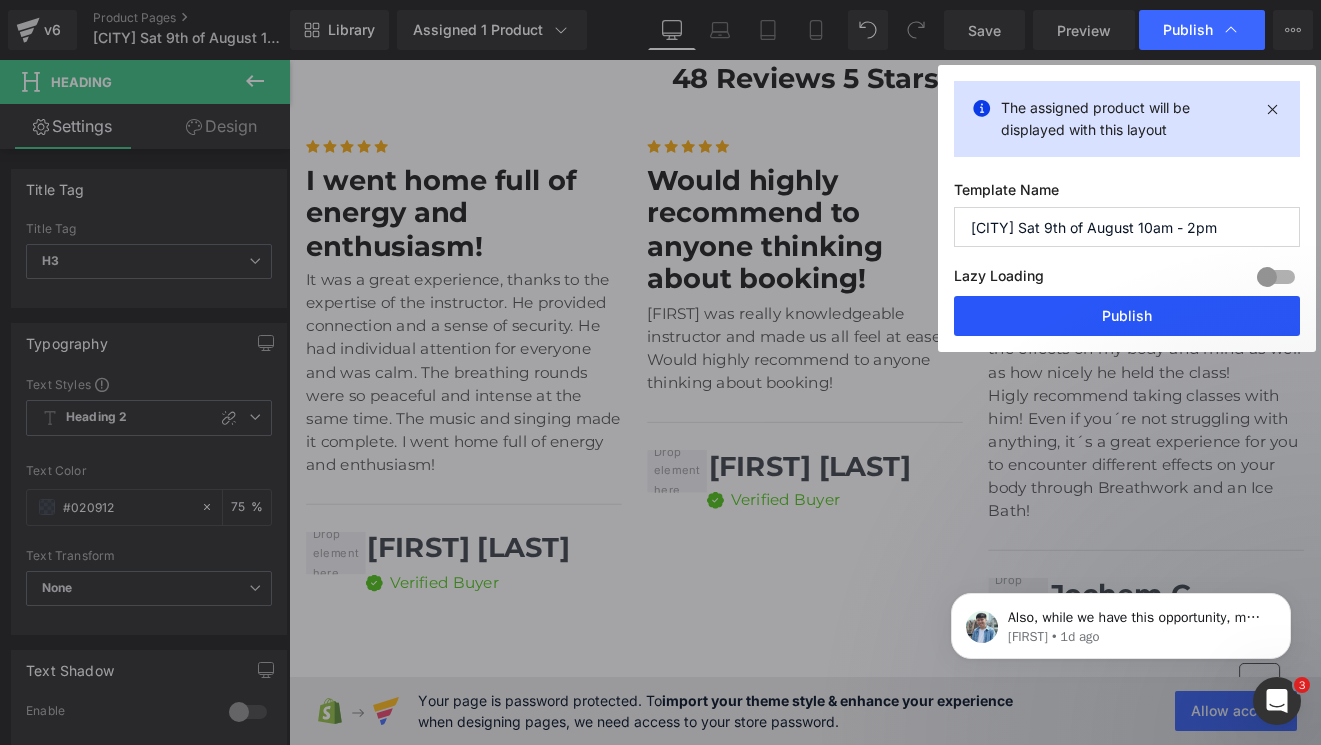 click on "Publish" at bounding box center [1127, 316] 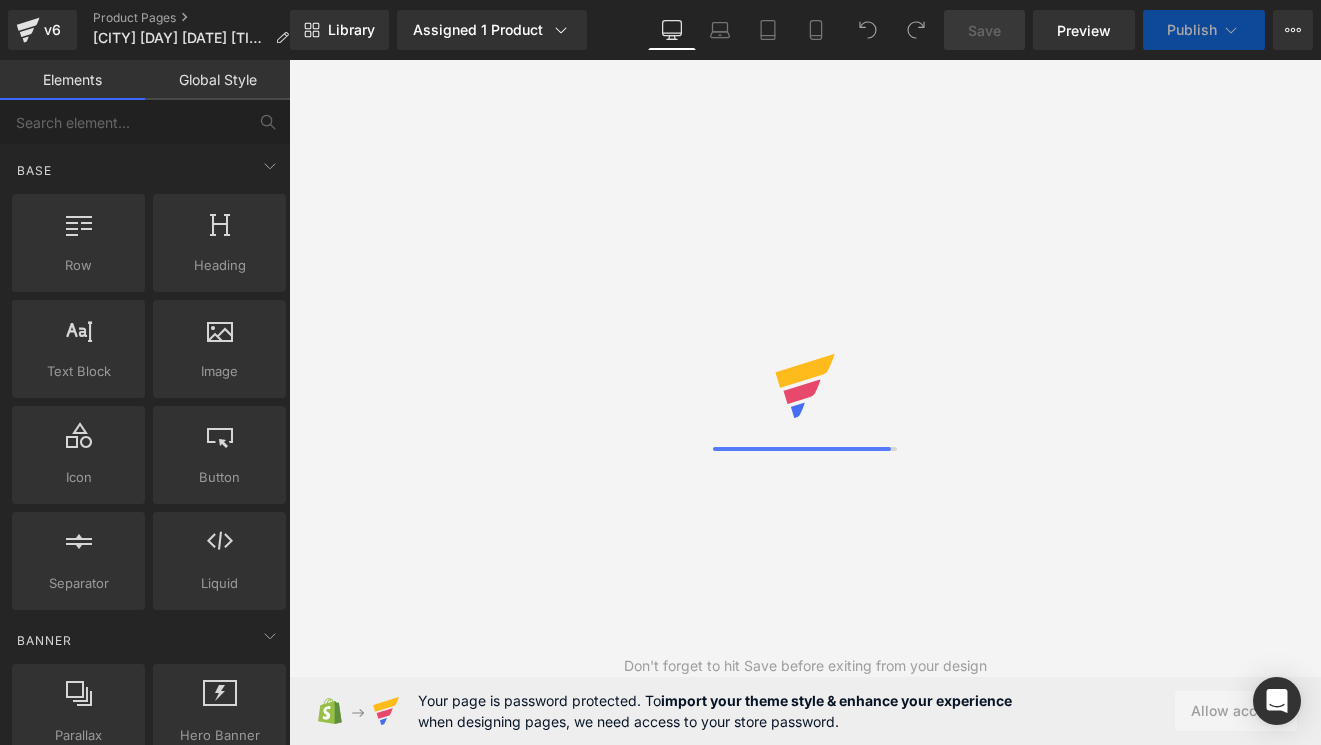 scroll, scrollTop: 0, scrollLeft: 0, axis: both 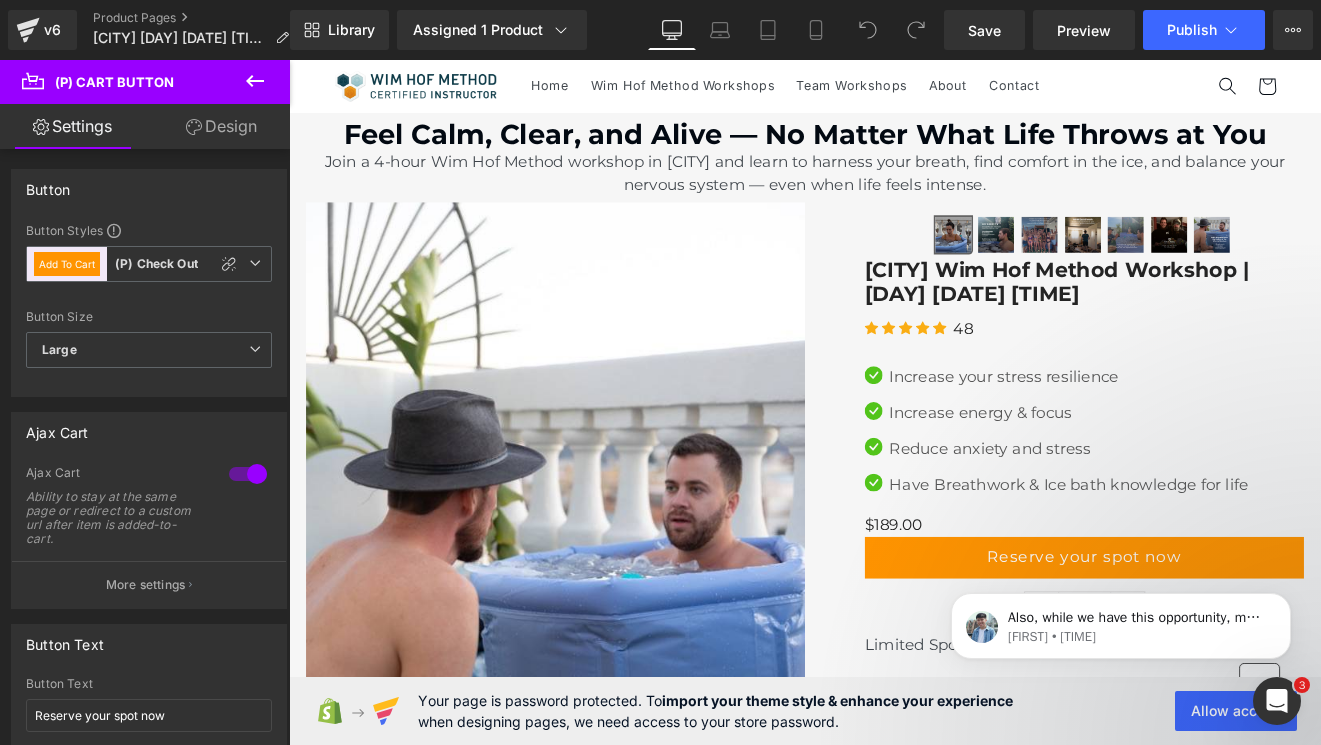 click on "Design" at bounding box center (221, 126) 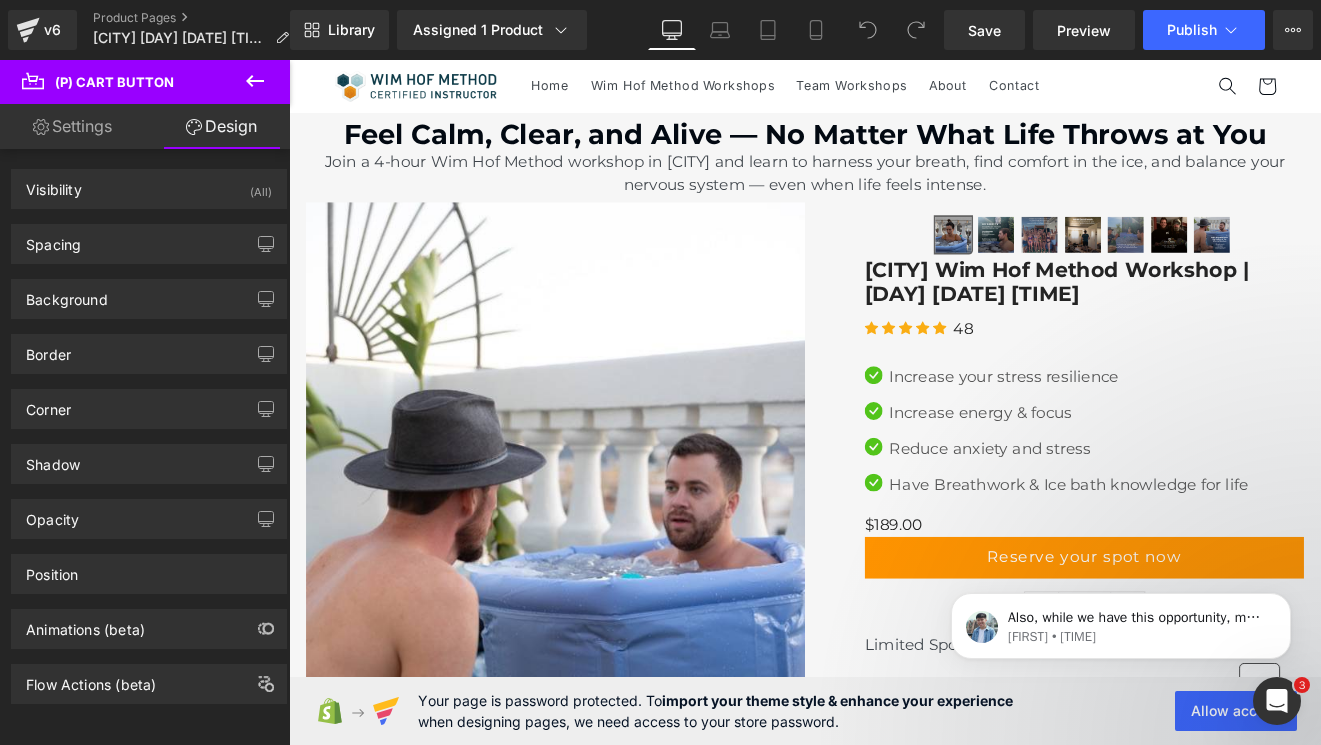click on "Design" at bounding box center (221, 126) 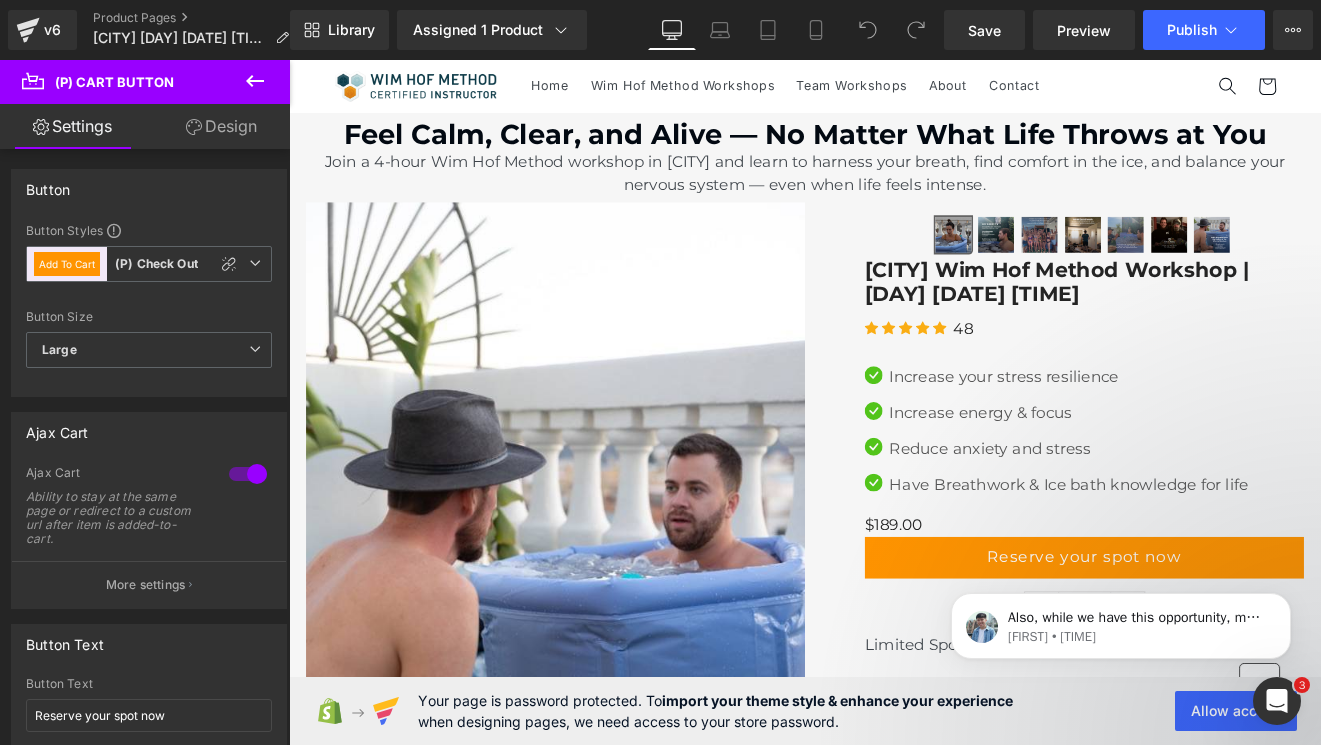 click 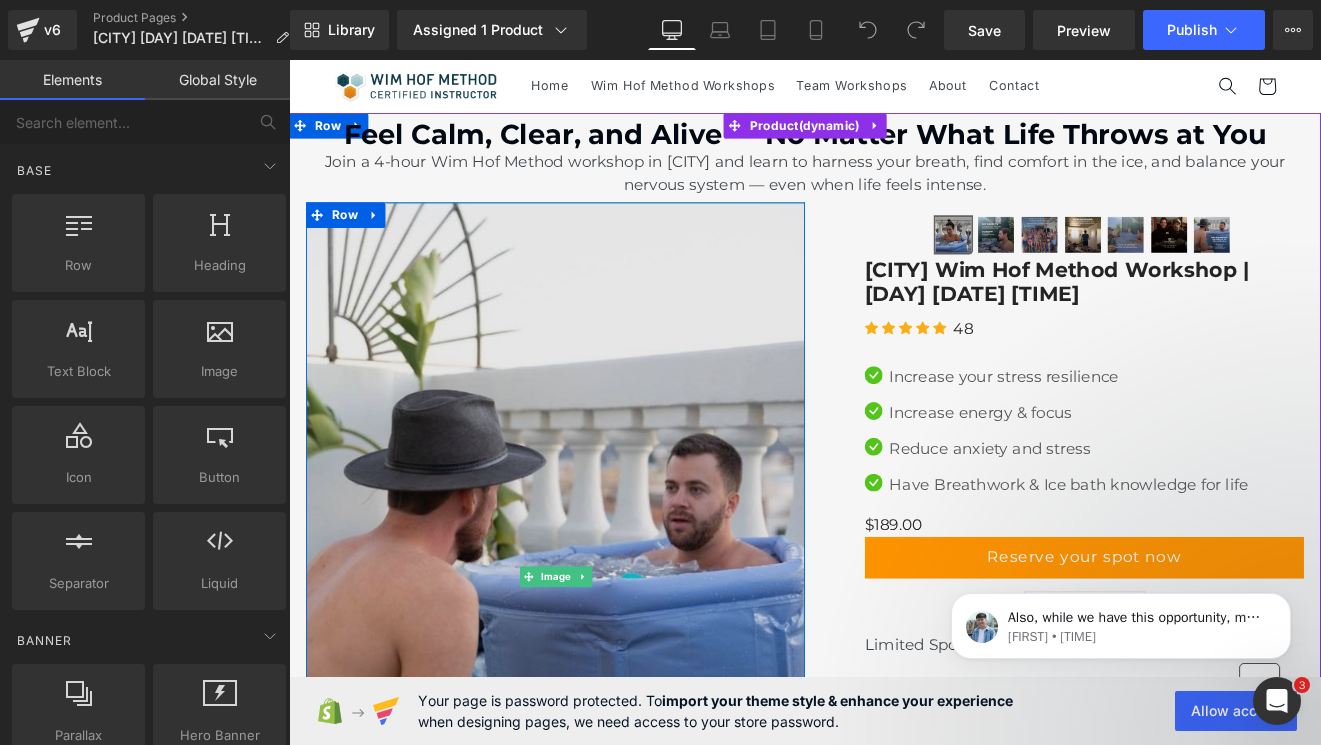 scroll, scrollTop: 46, scrollLeft: 0, axis: vertical 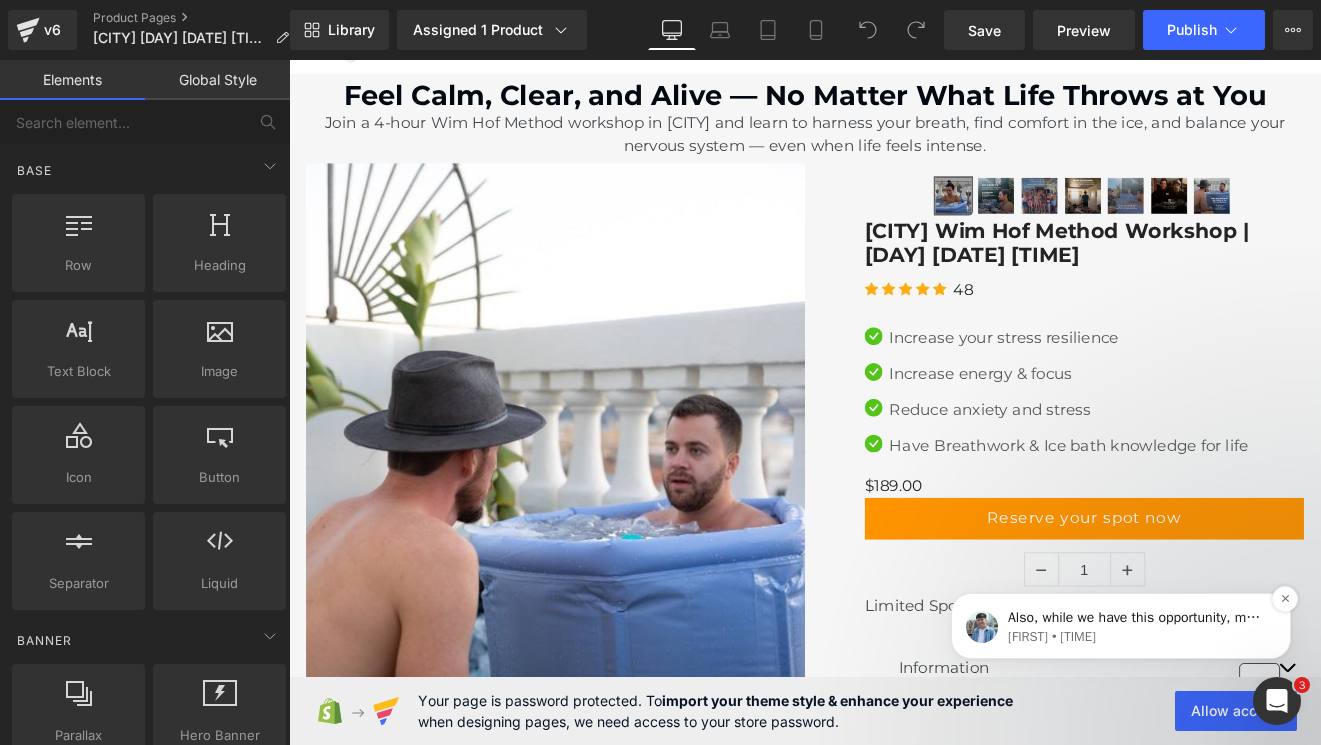 click on "Liam • 2d ago" at bounding box center (1137, 637) 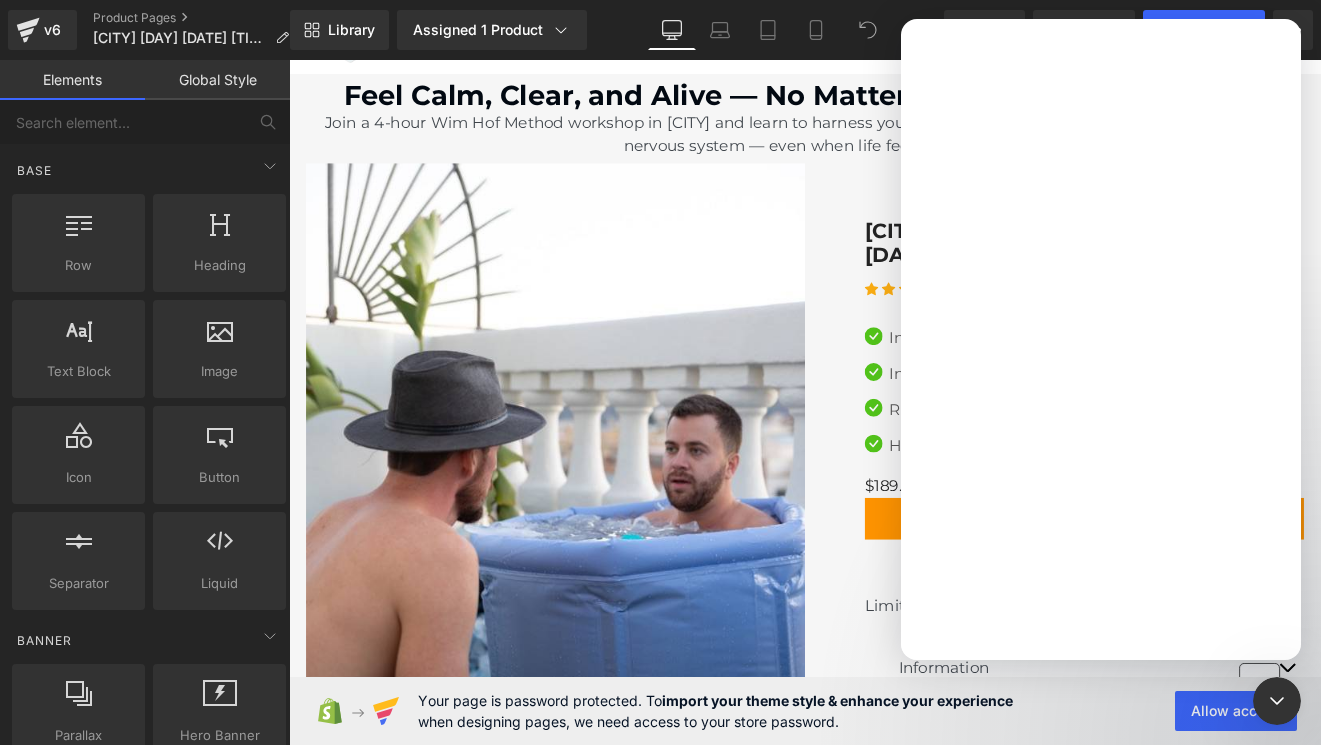 scroll, scrollTop: 0, scrollLeft: 0, axis: both 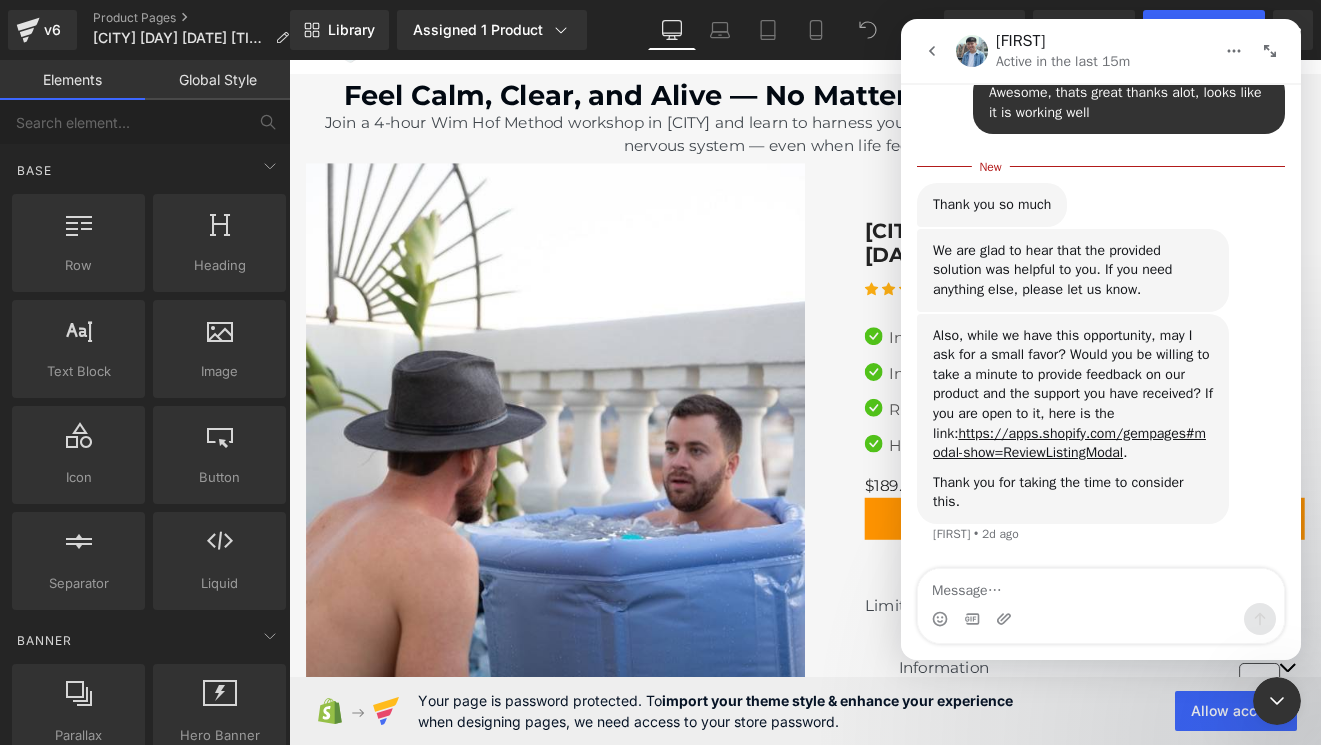 click 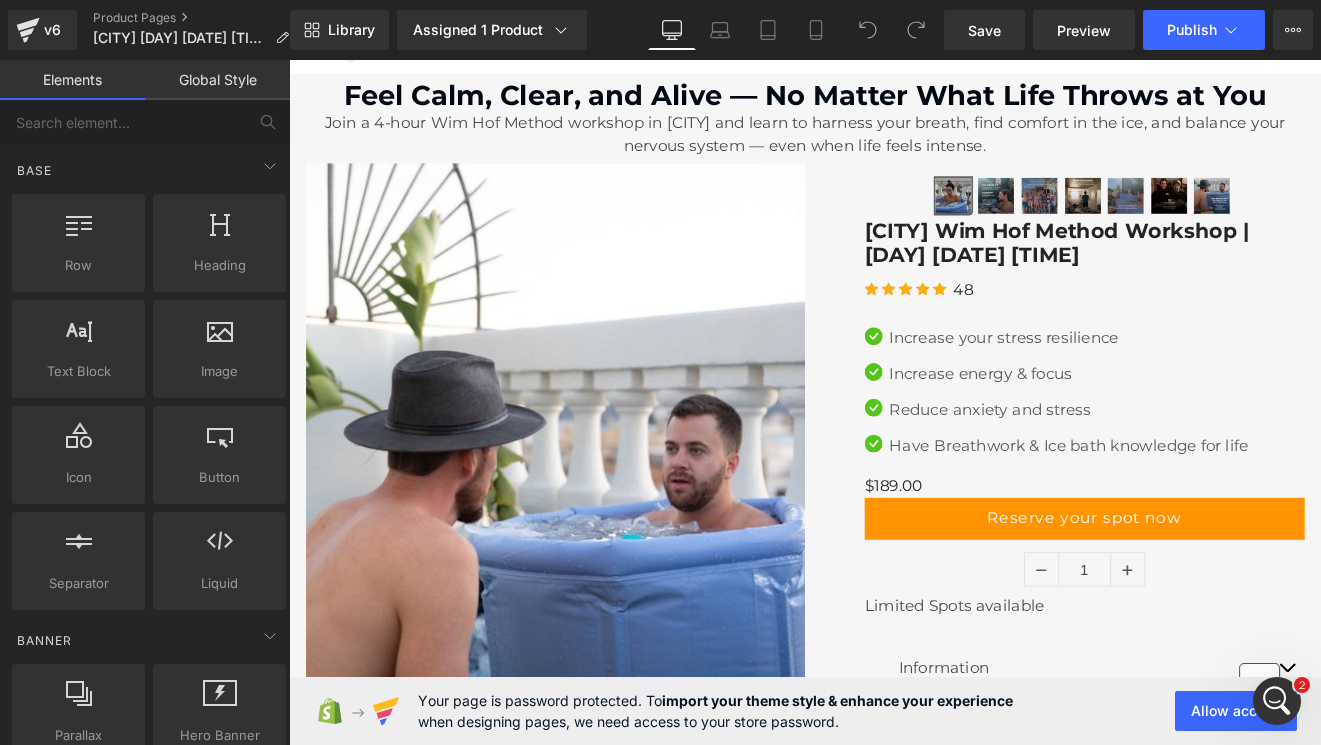 scroll, scrollTop: 0, scrollLeft: 0, axis: both 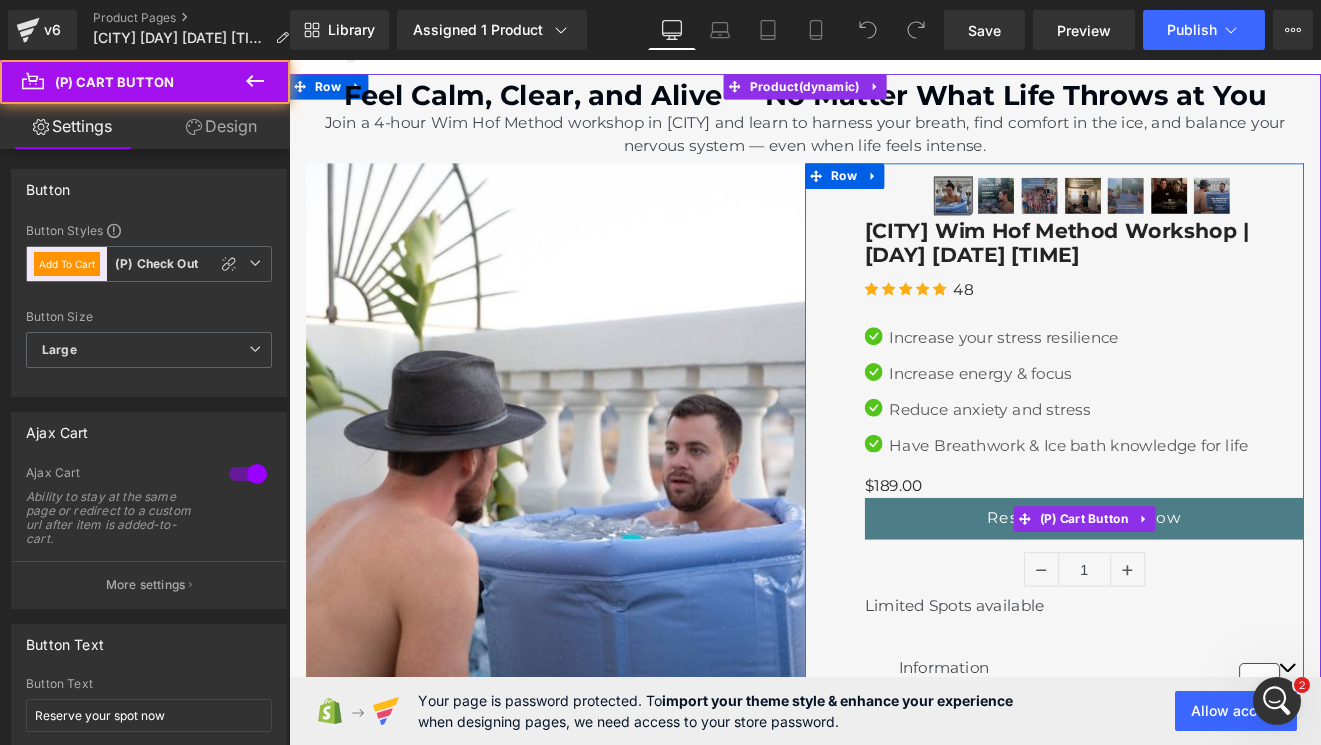 click on "Reserve your spot now" at bounding box center (1221, 597) 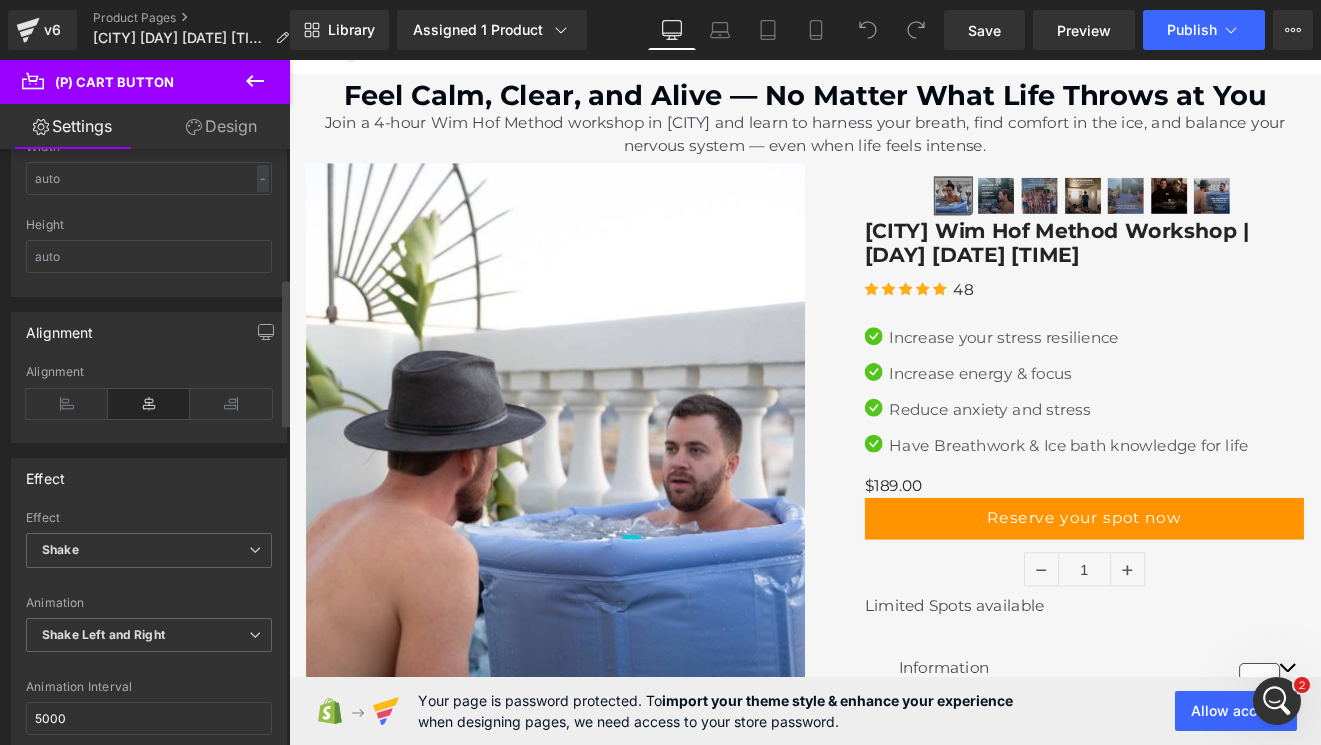 scroll, scrollTop: 0, scrollLeft: 0, axis: both 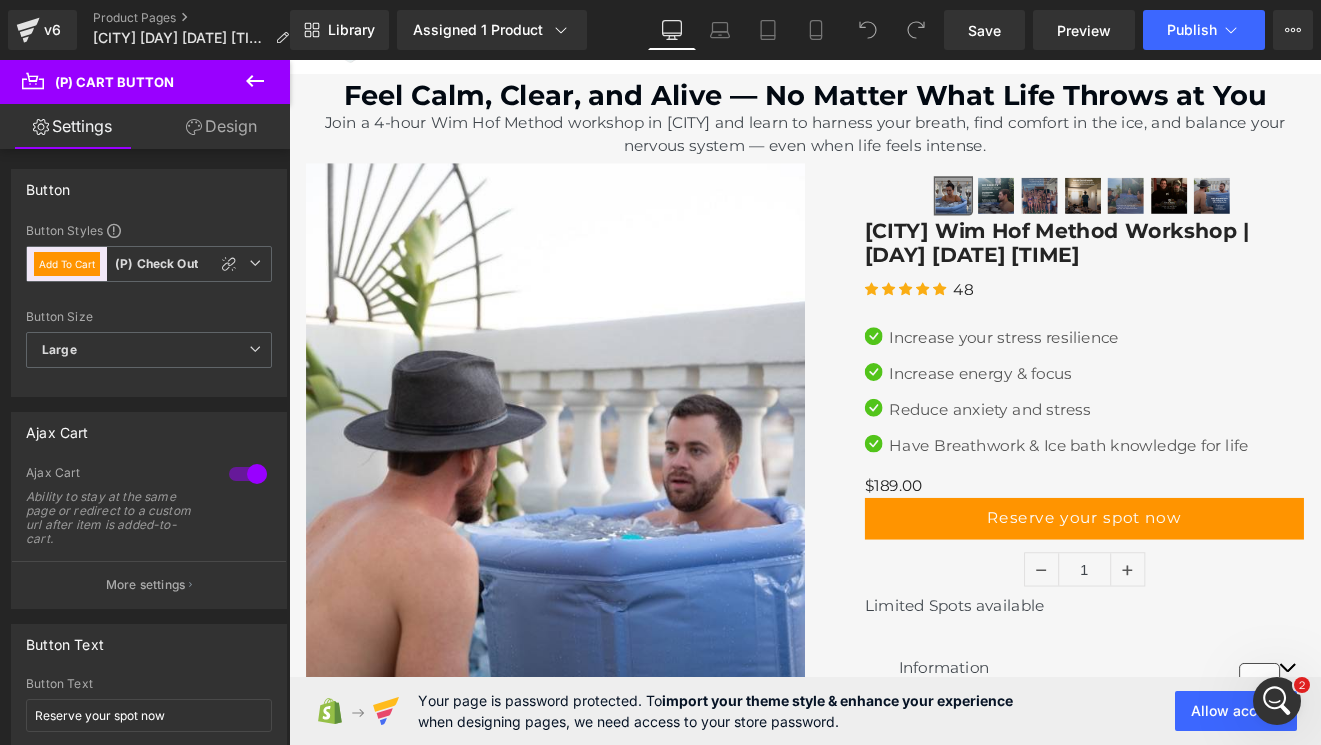 click on "Design" at bounding box center (221, 126) 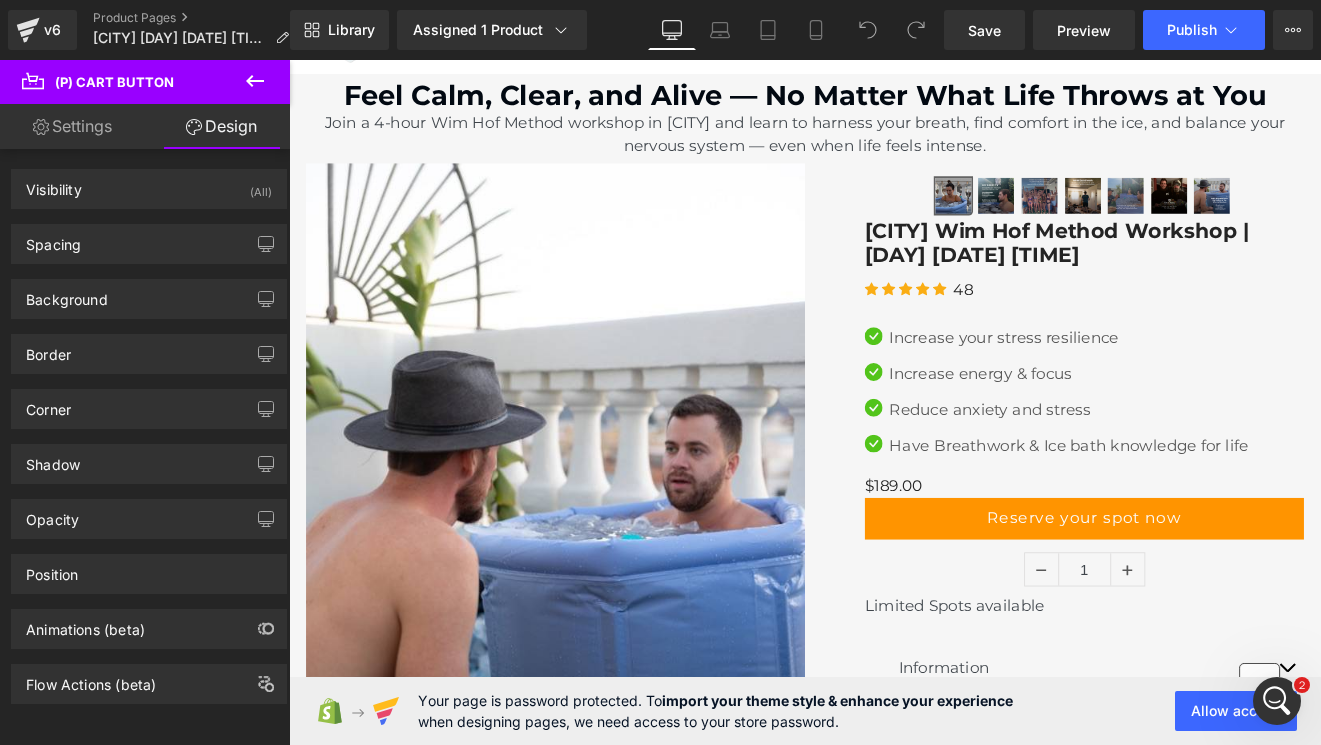 click 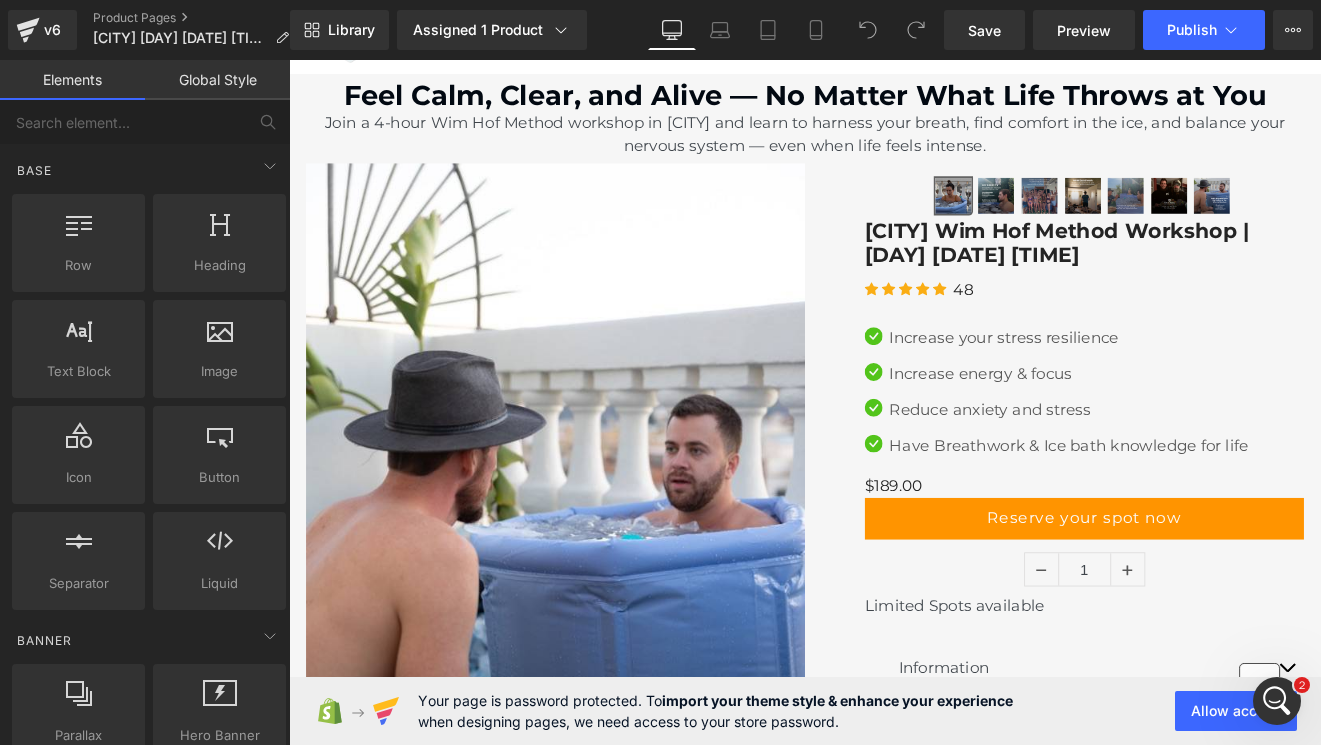 click on "Global Style" at bounding box center (217, 80) 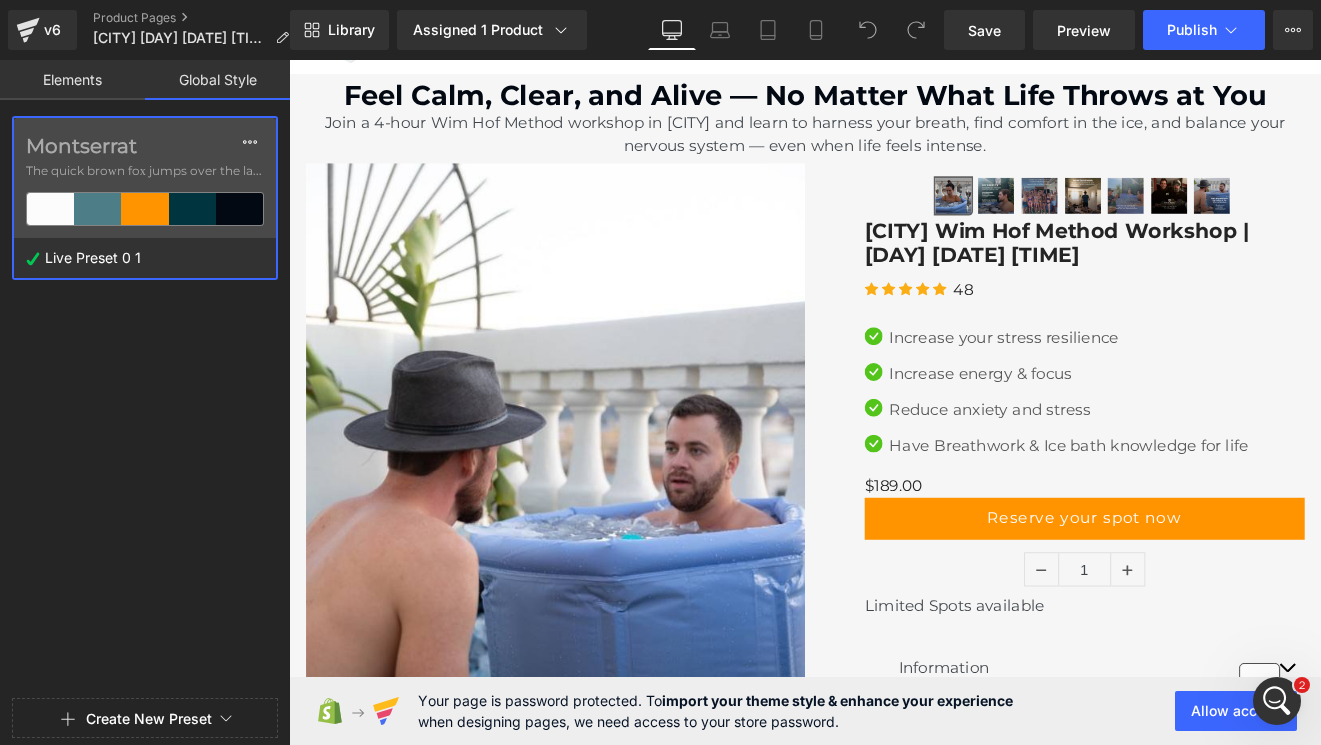 click on "The quick brown fox jumps over the lazy..." at bounding box center [145, 171] 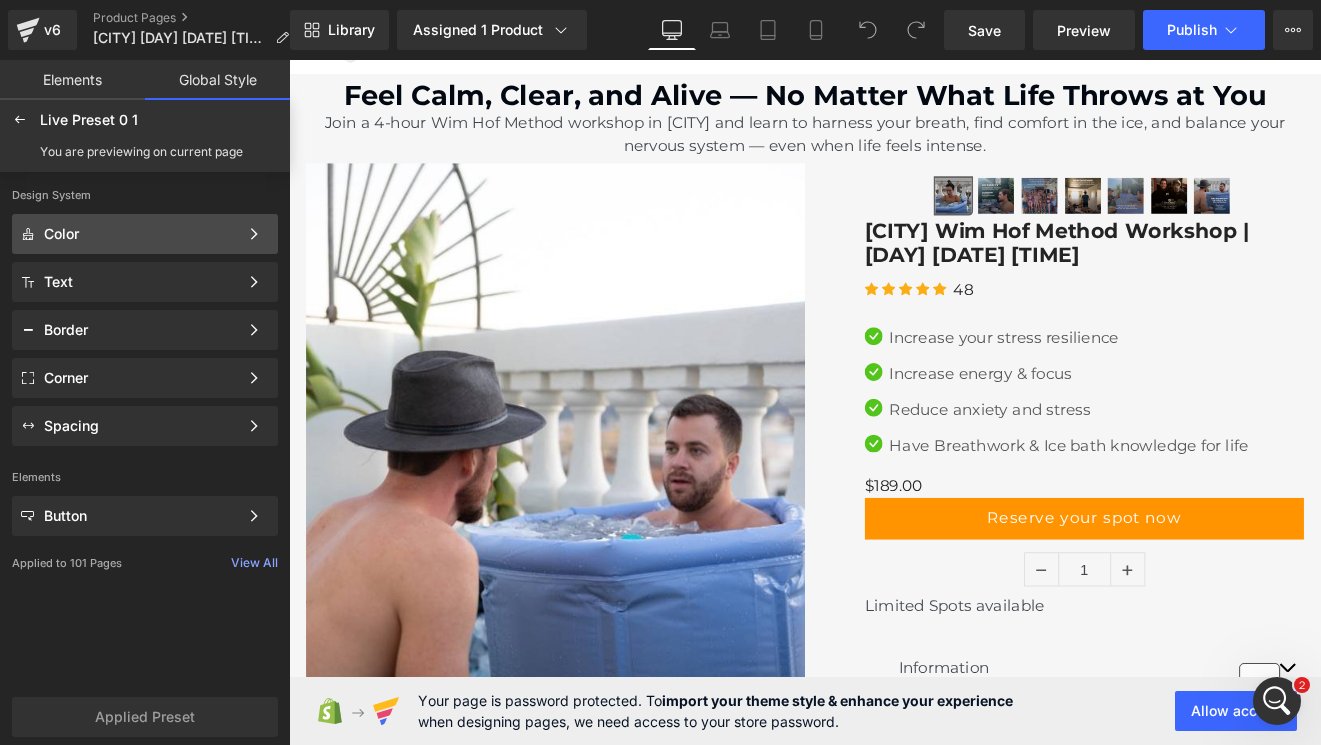 click on "Color" at bounding box center (141, 234) 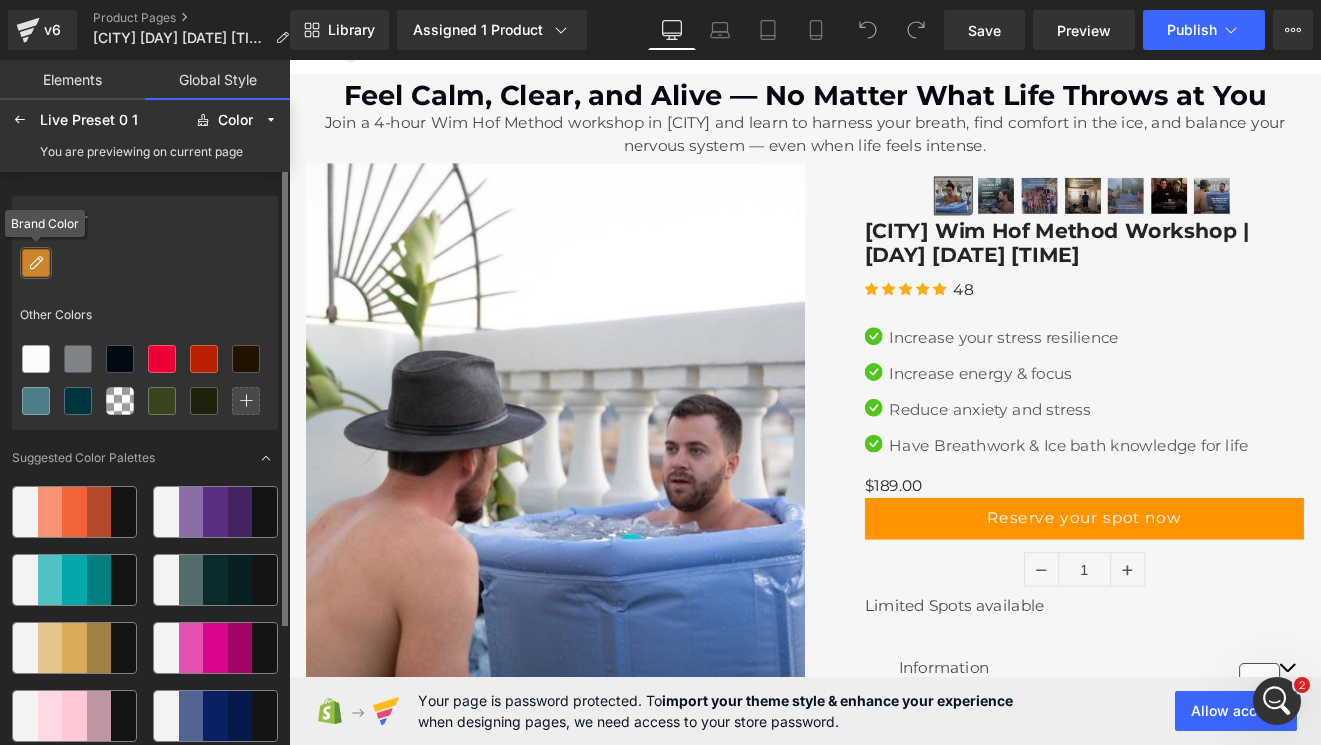 click at bounding box center [36, 263] 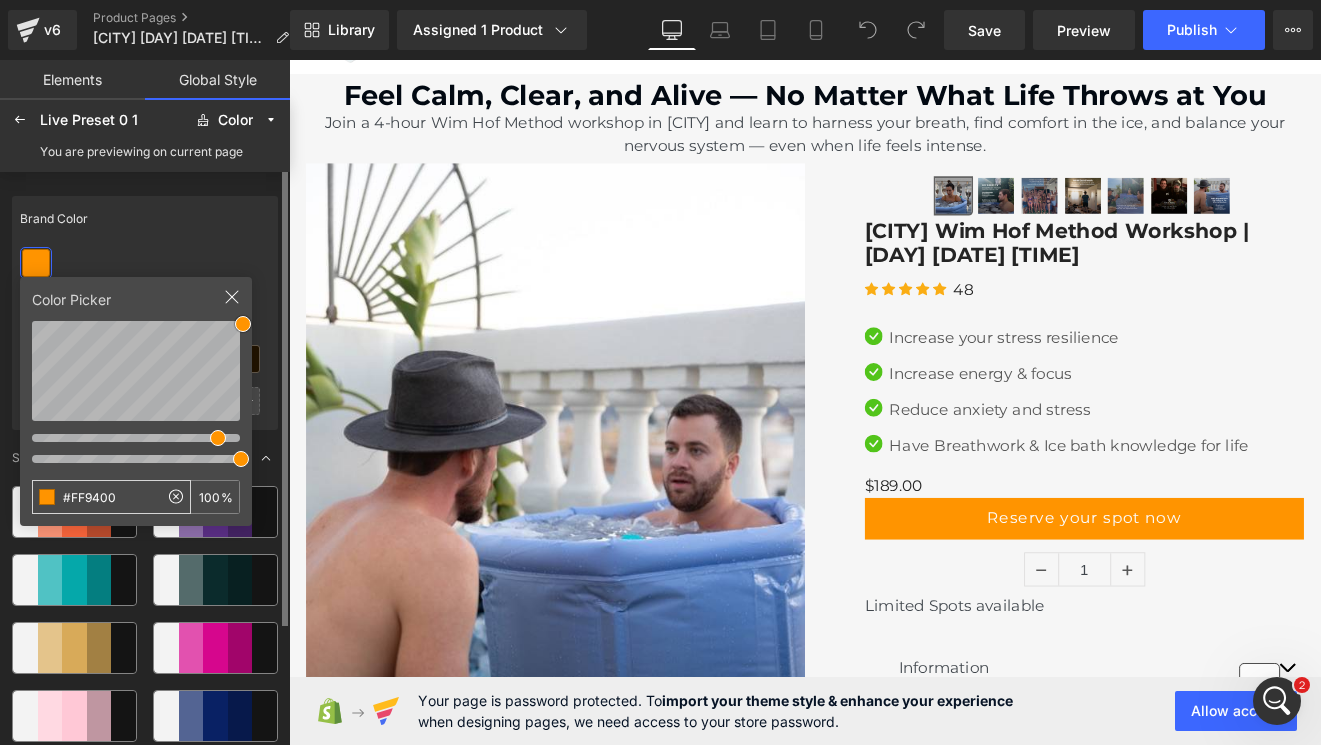drag, startPoint x: 139, startPoint y: 497, endPoint x: 70, endPoint y: 496, distance: 69.00725 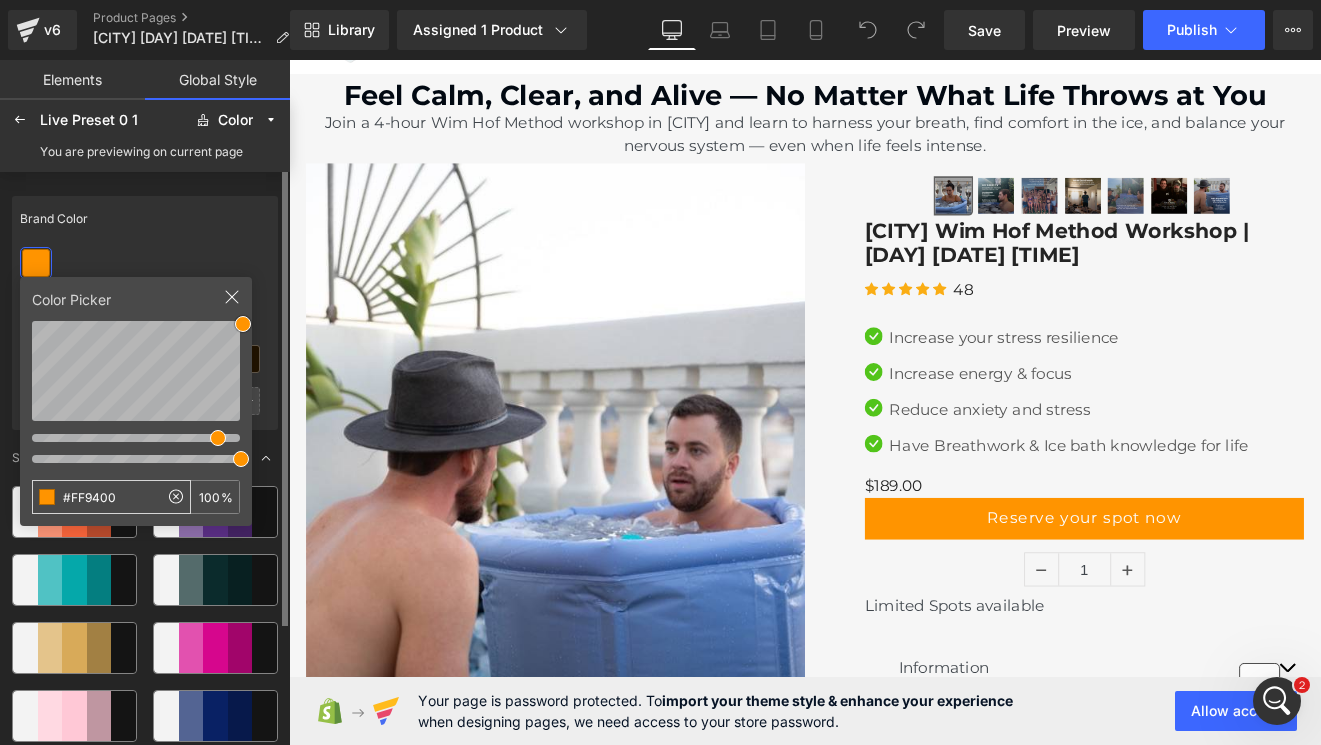 click on "#FF9400" at bounding box center [95, 497] 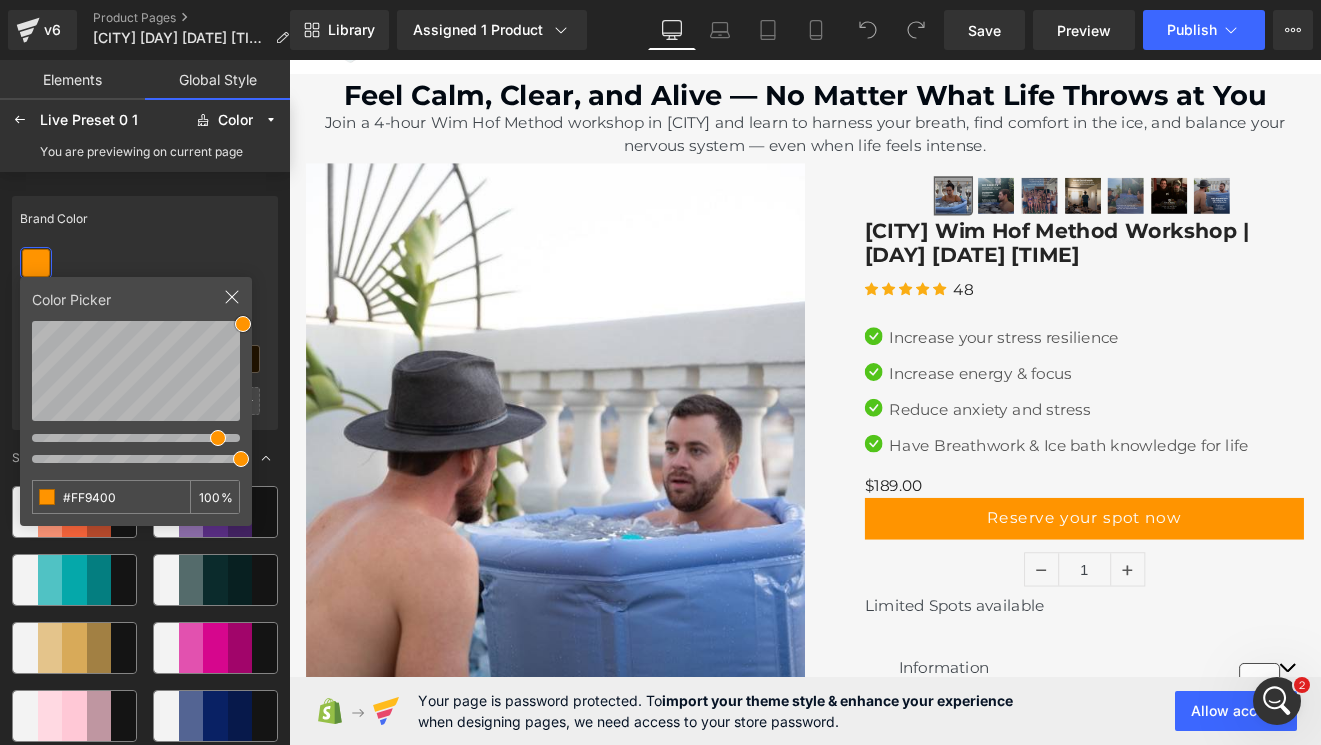 click on "Brand Color" at bounding box center [145, 219] 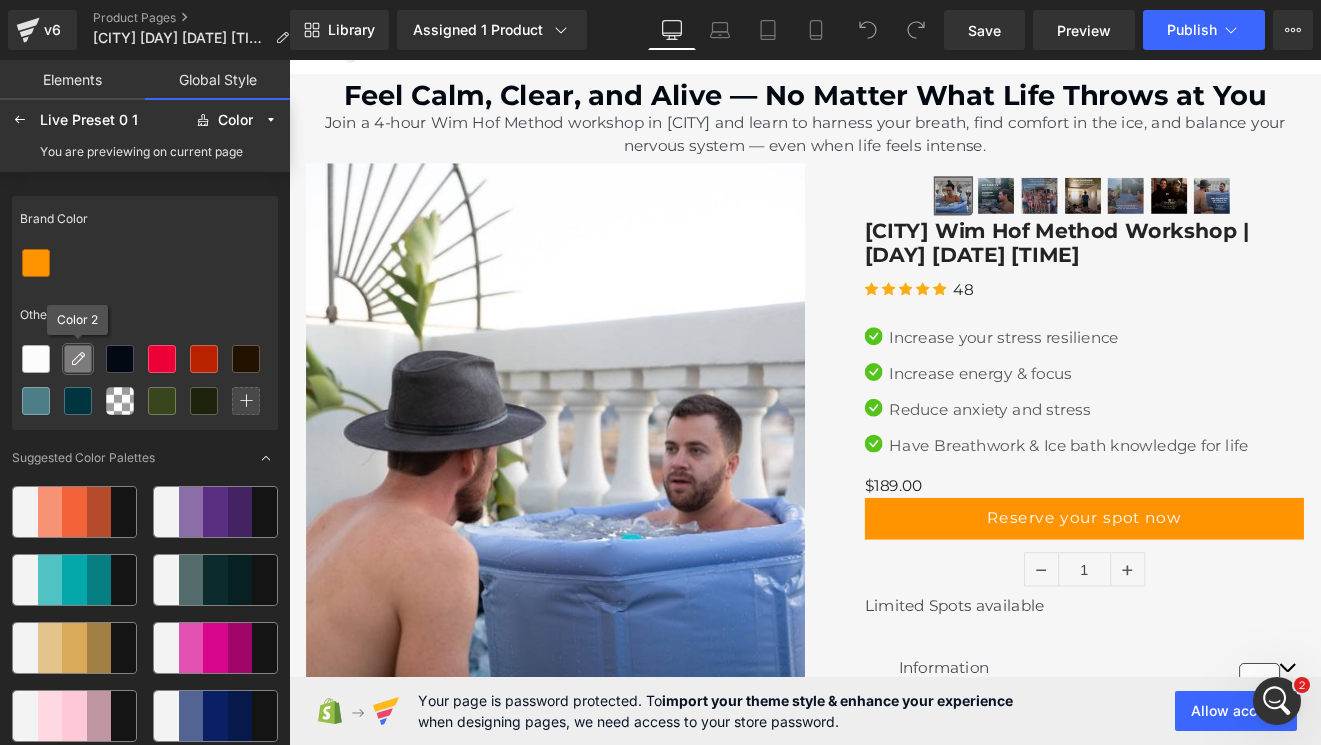 click at bounding box center (78, 359) 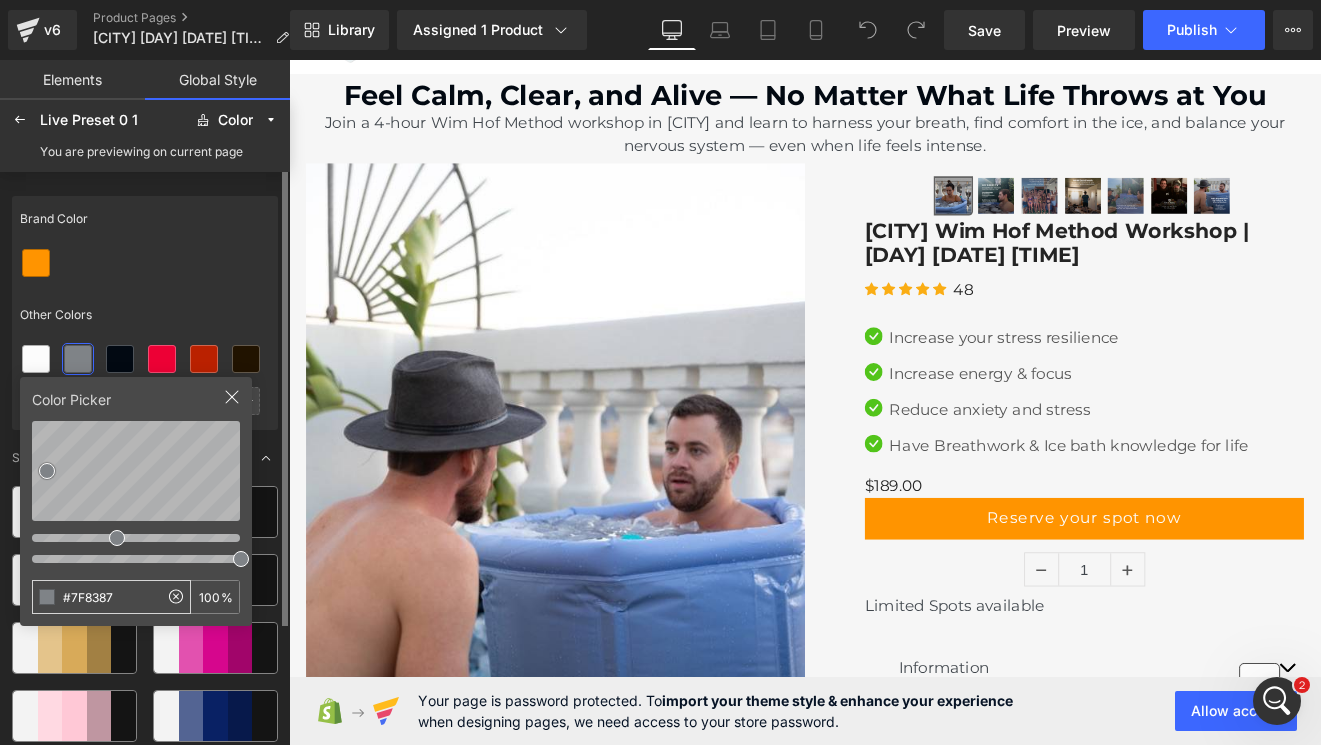 drag, startPoint x: 133, startPoint y: 590, endPoint x: 68, endPoint y: 587, distance: 65.06919 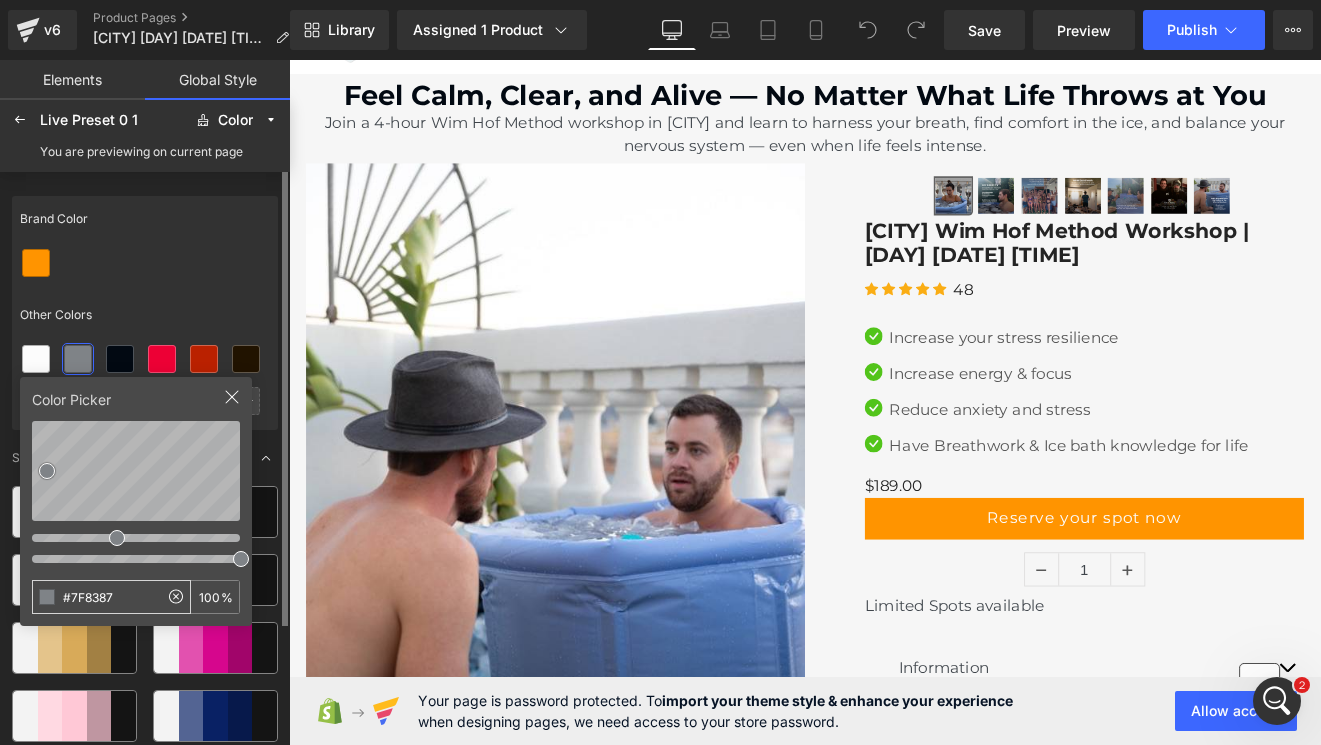 click on "#7F8387" at bounding box center [95, 597] 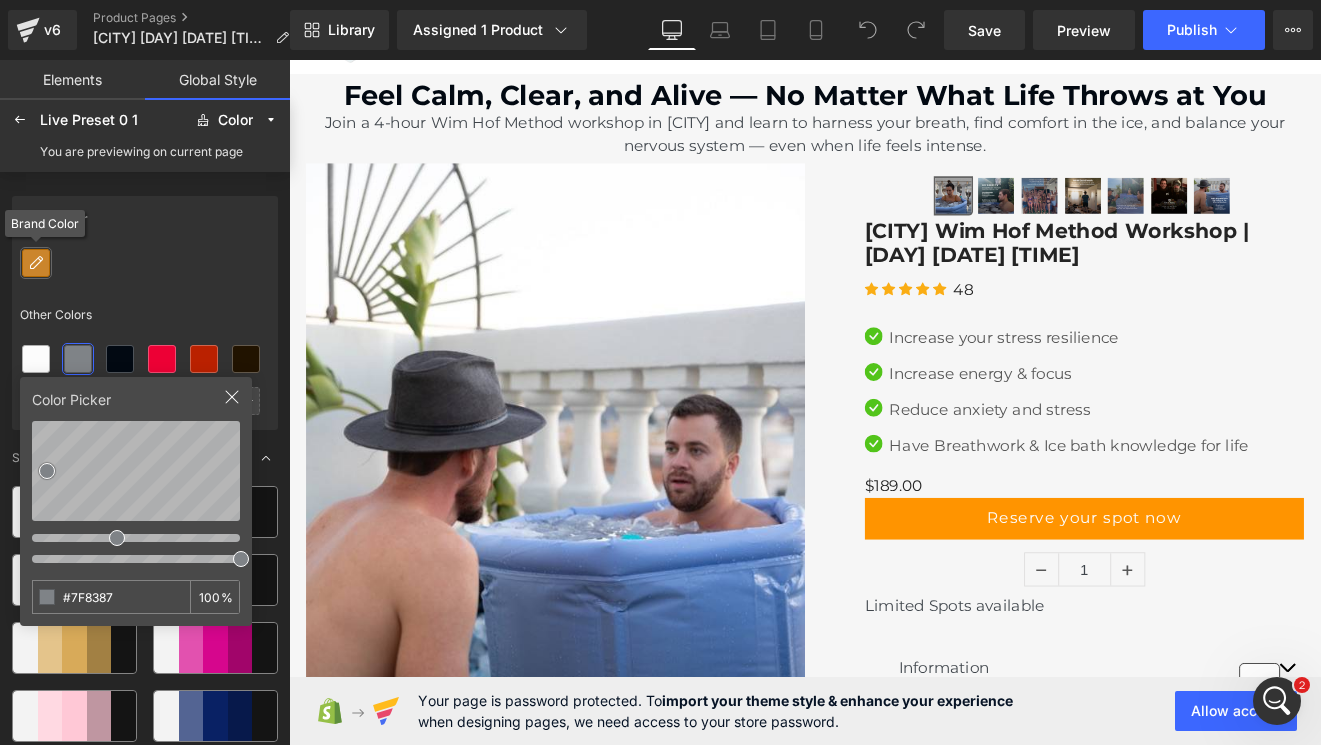 click at bounding box center [36, 263] 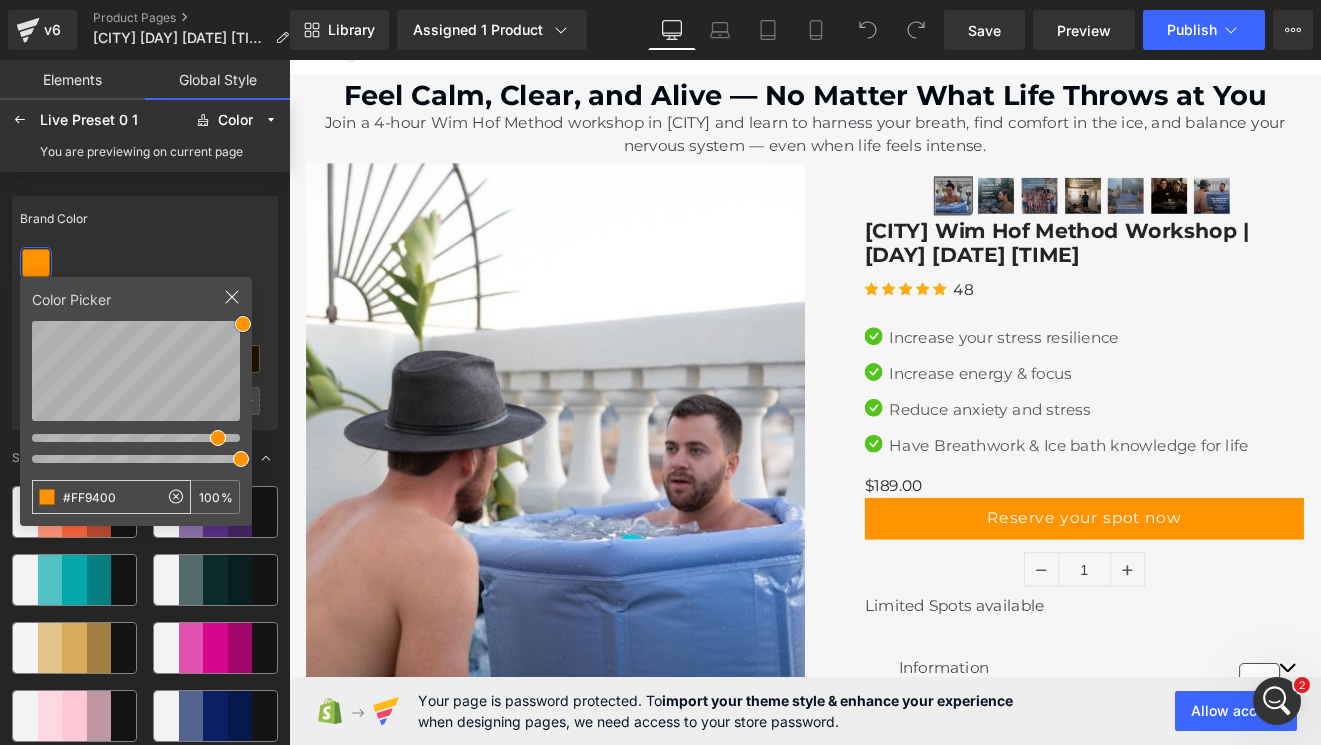 drag, startPoint x: 144, startPoint y: 499, endPoint x: 69, endPoint y: 497, distance: 75.026665 